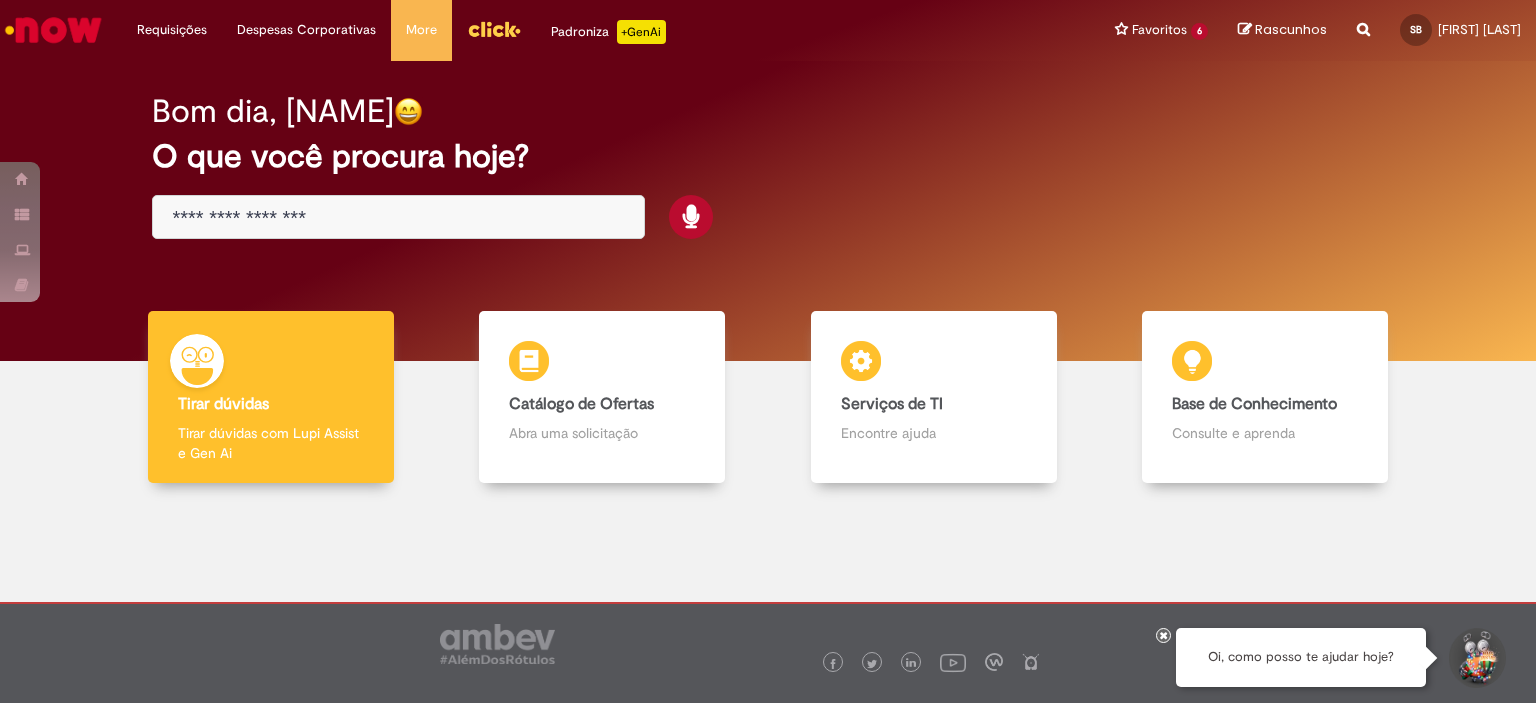 scroll, scrollTop: 0, scrollLeft: 0, axis: both 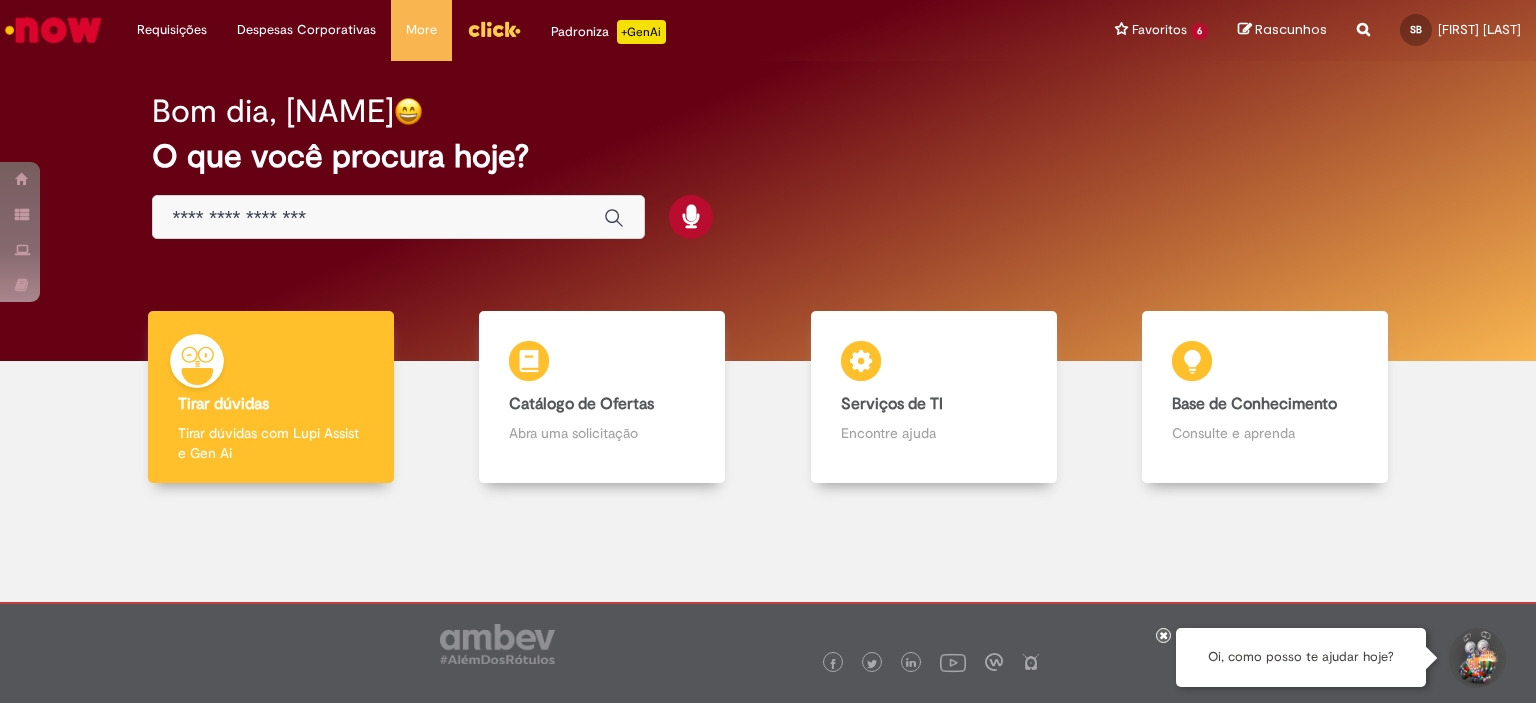click at bounding box center (378, 218) 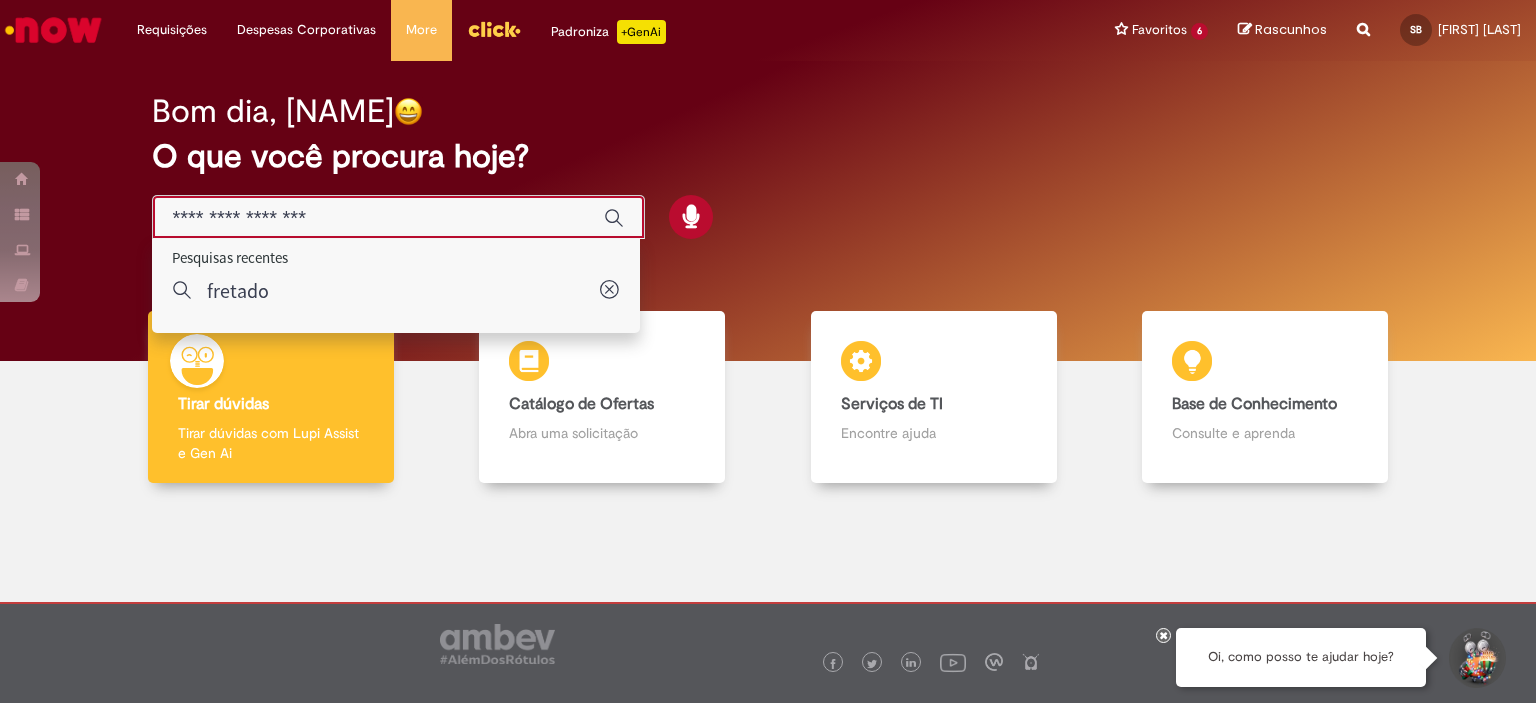 click at bounding box center (378, 218) 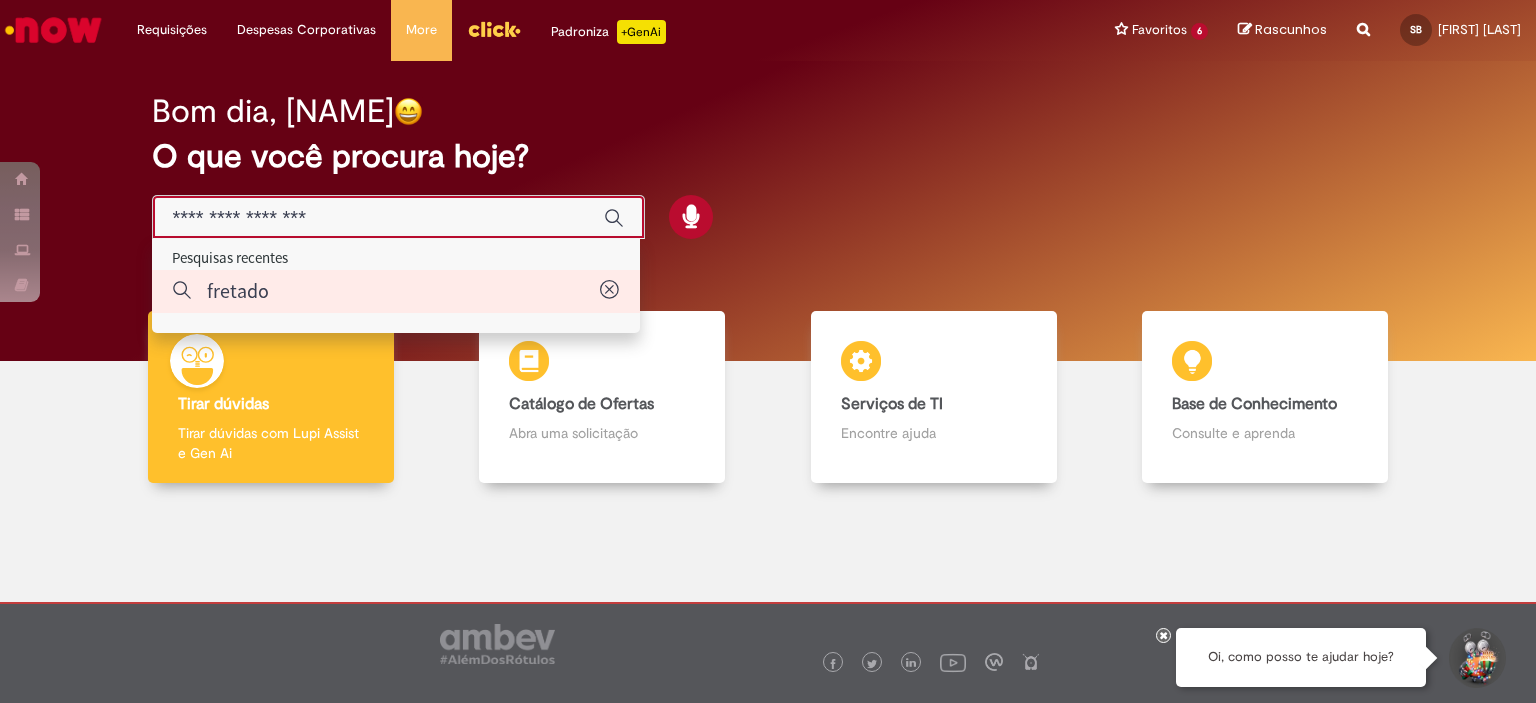 type on "*******" 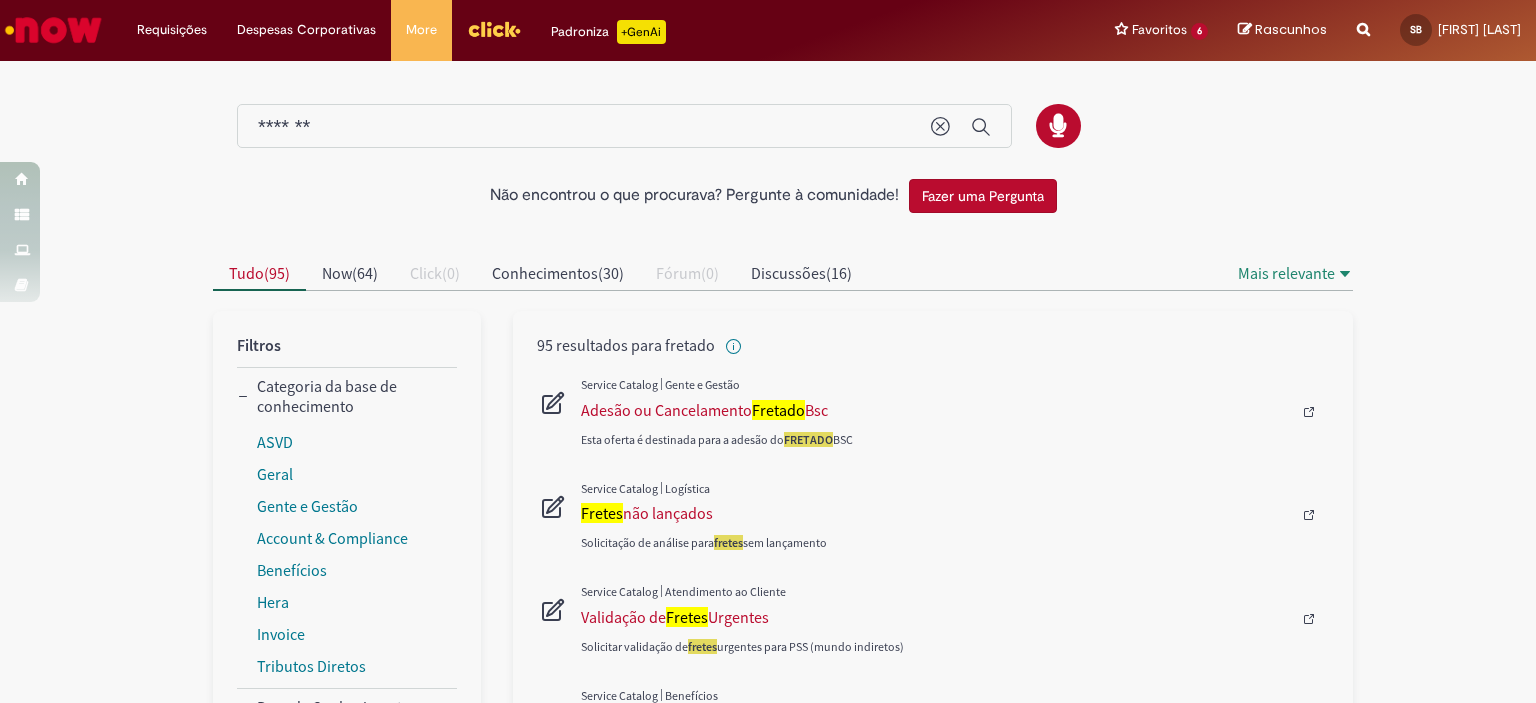 click on "*******" at bounding box center [584, 127] 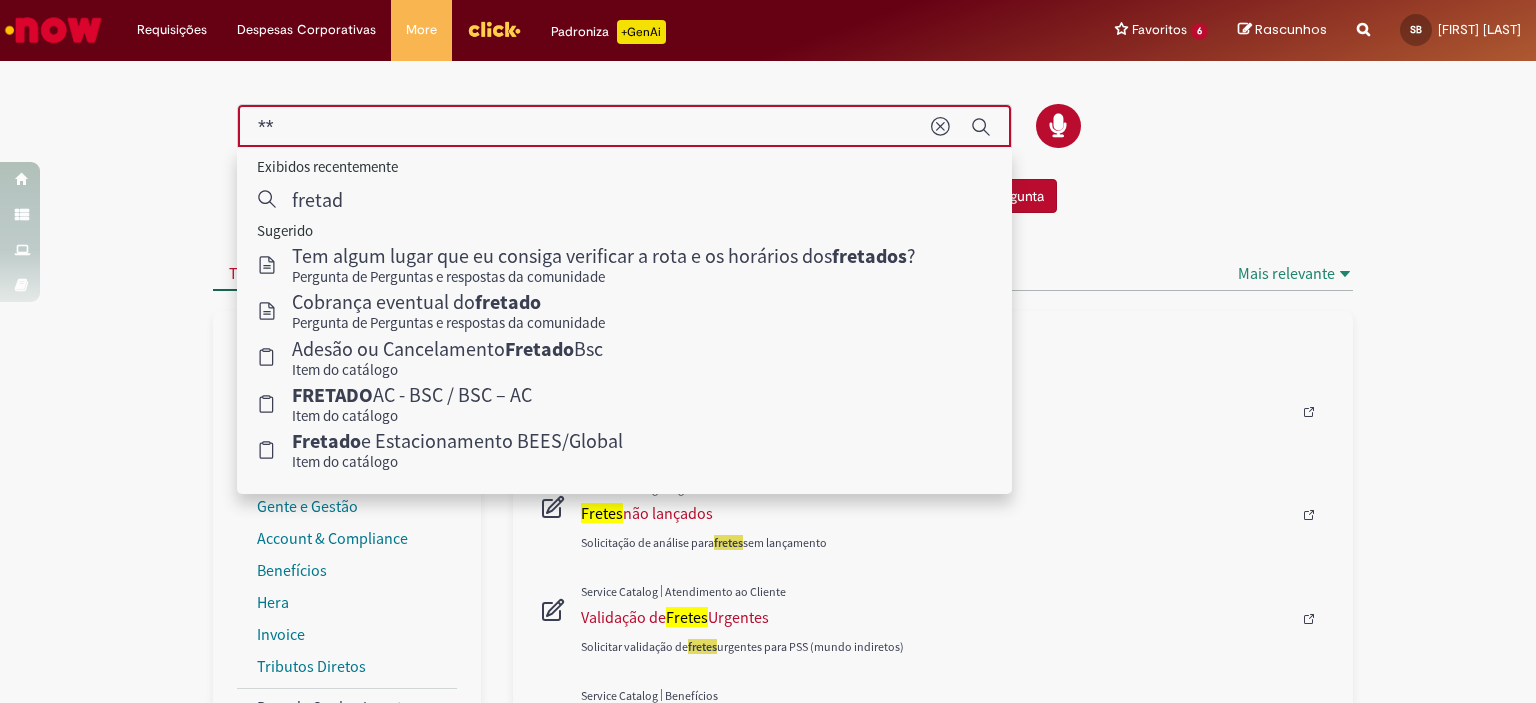 type on "*" 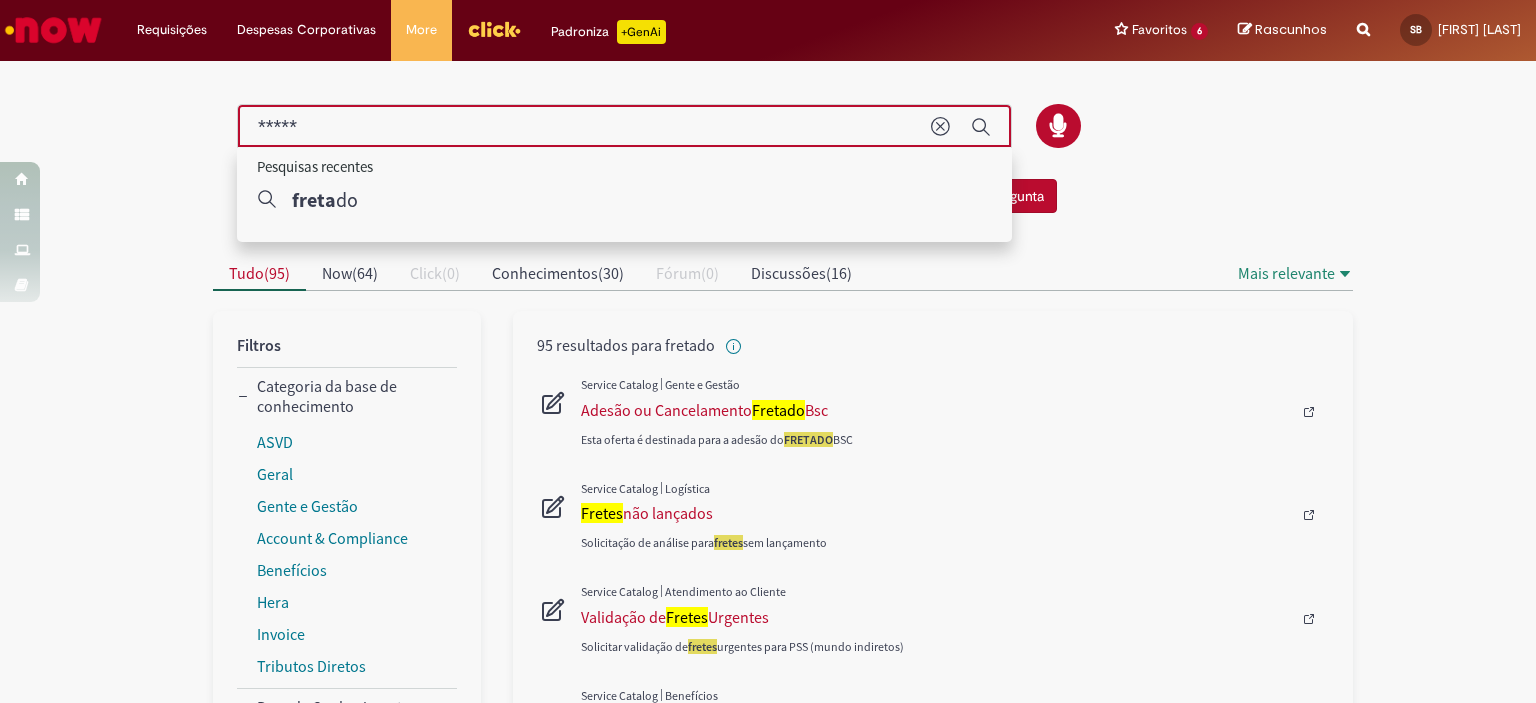 type on "******" 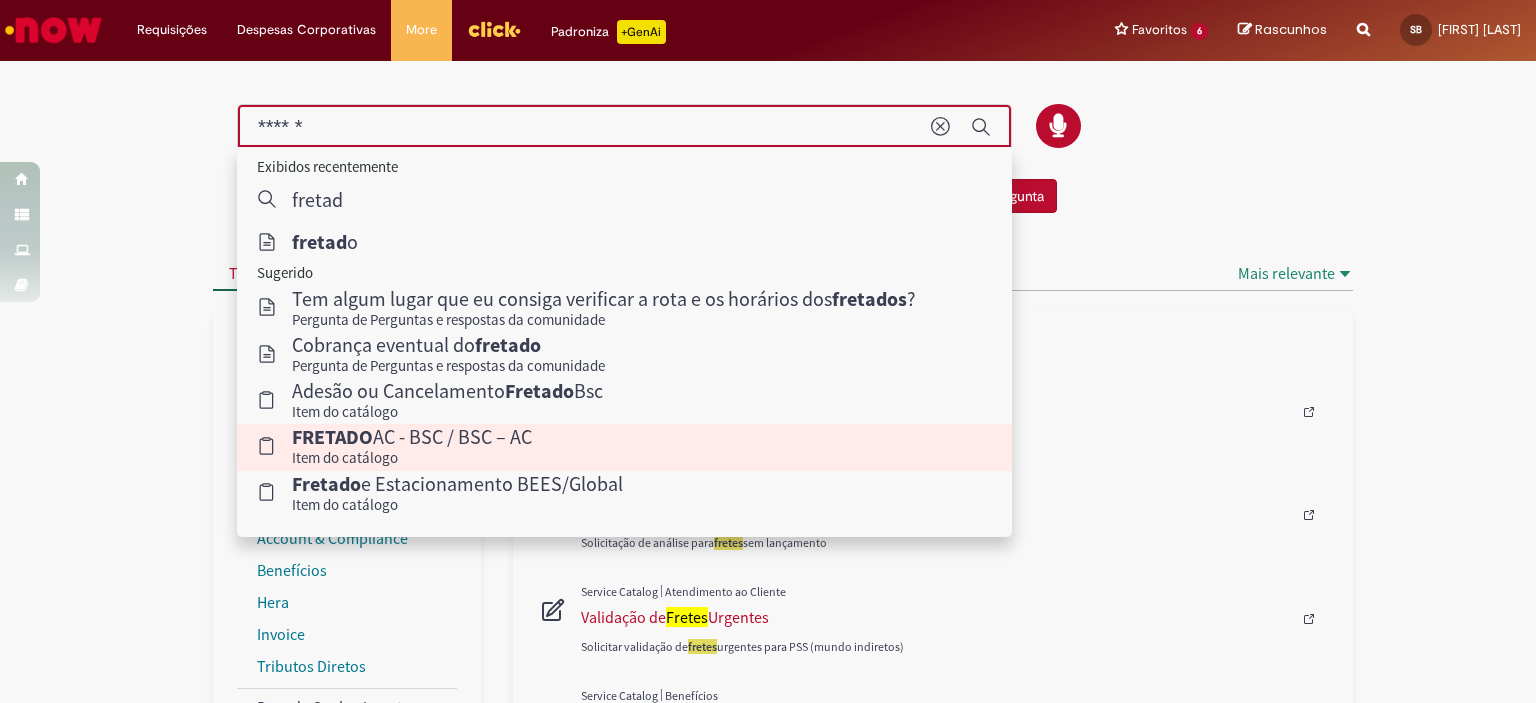 type 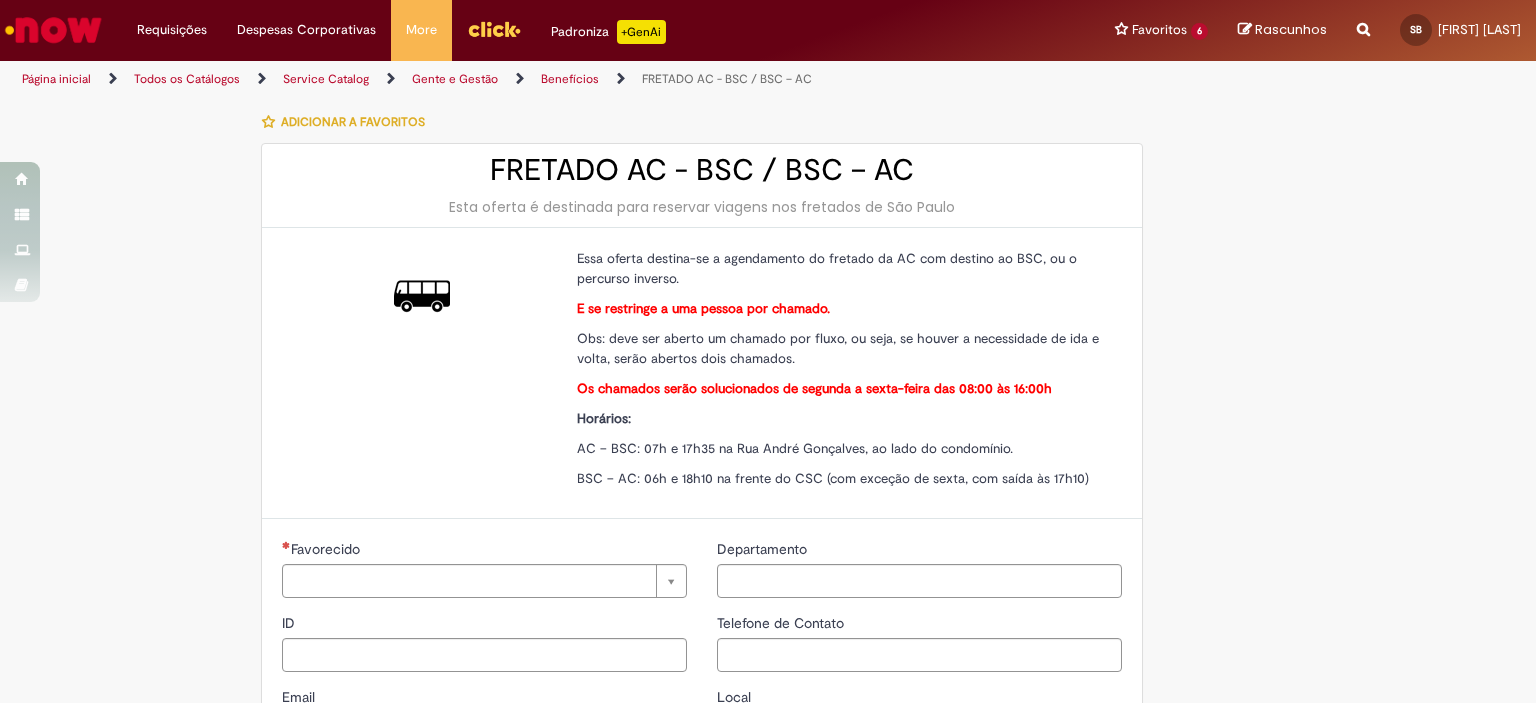 type on "********" 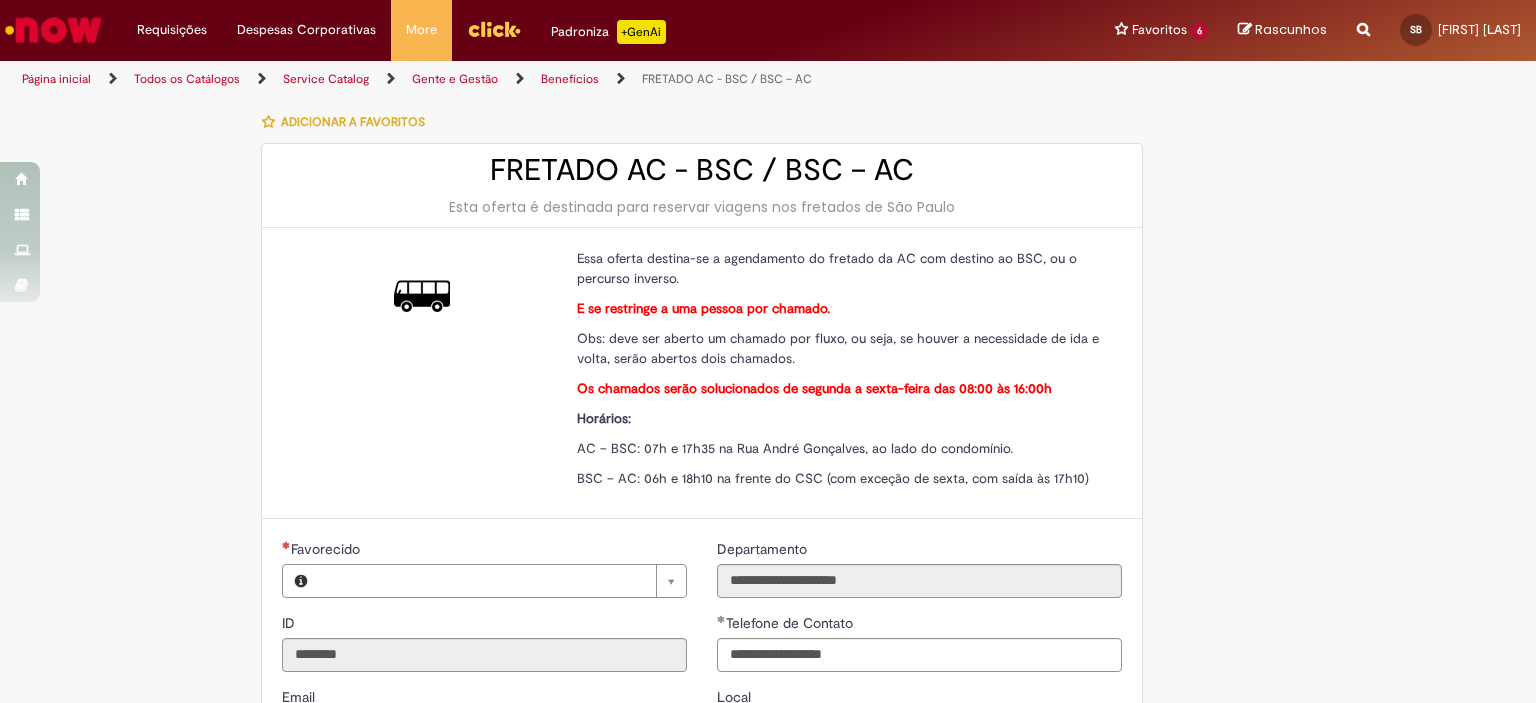 type on "**********" 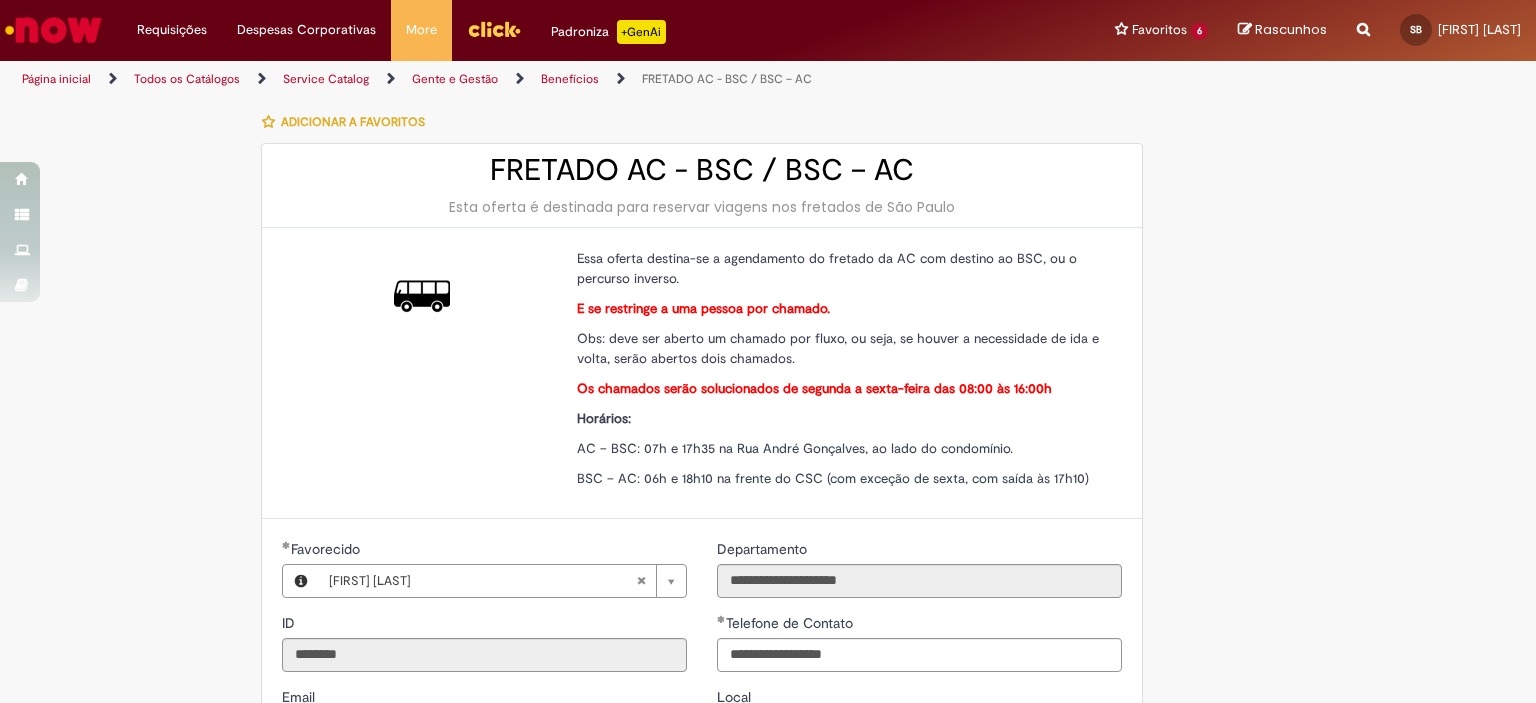 type on "**********" 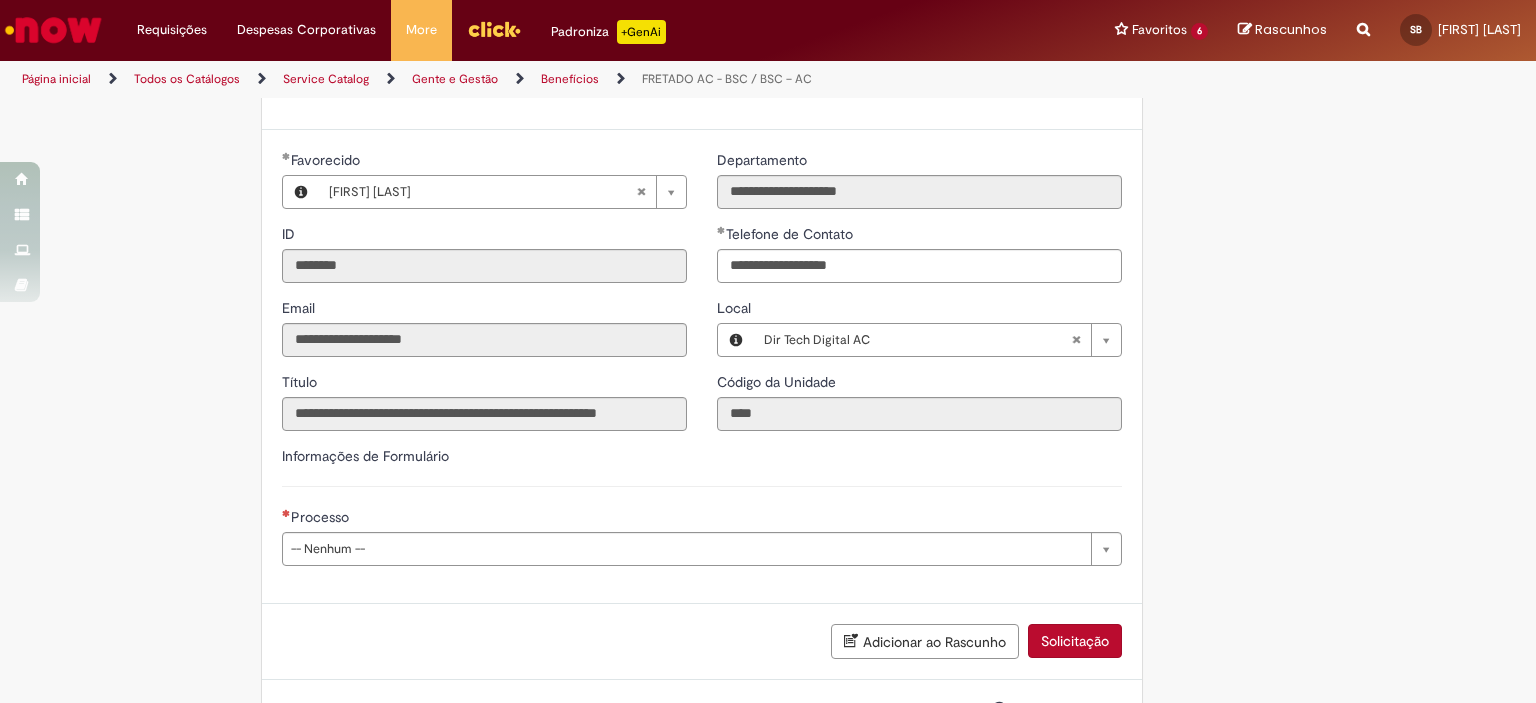 scroll, scrollTop: 472, scrollLeft: 0, axis: vertical 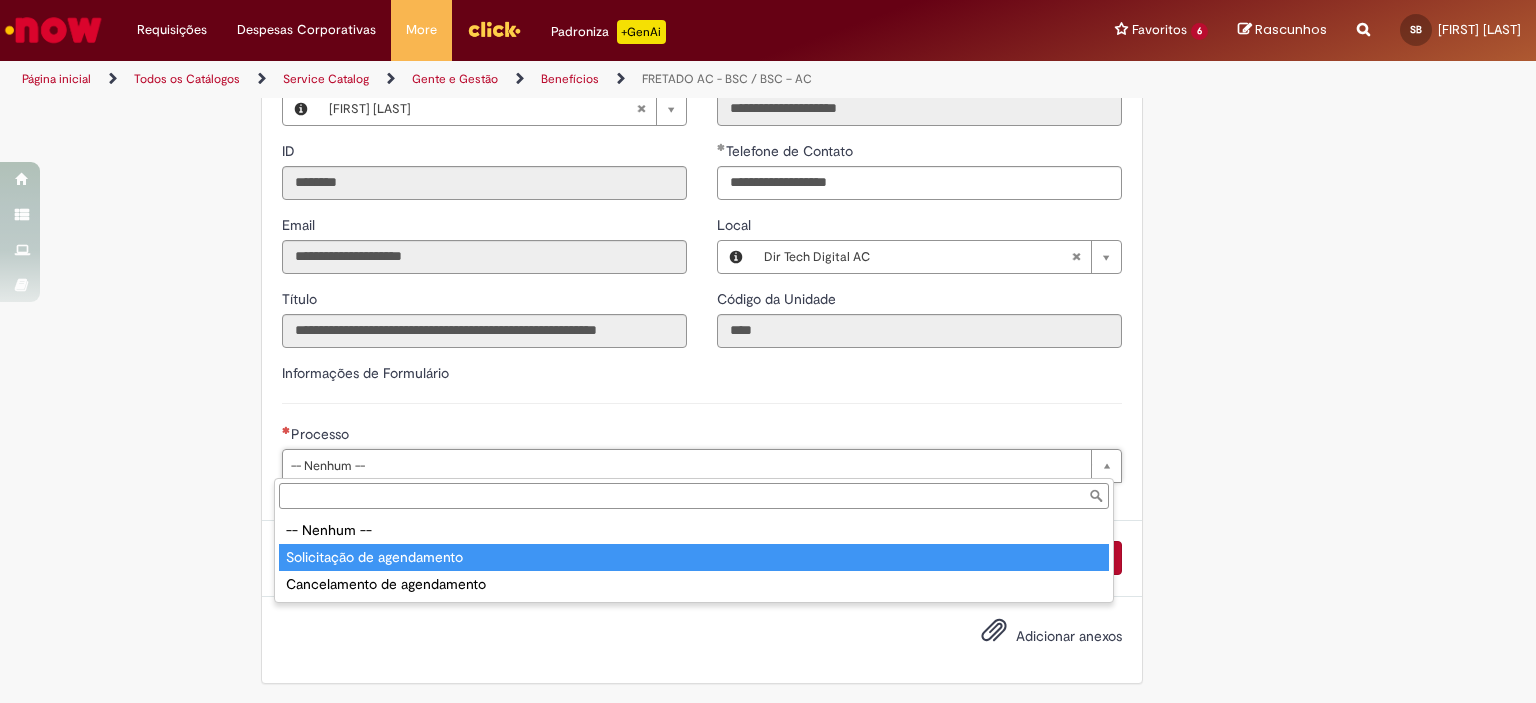 type on "**********" 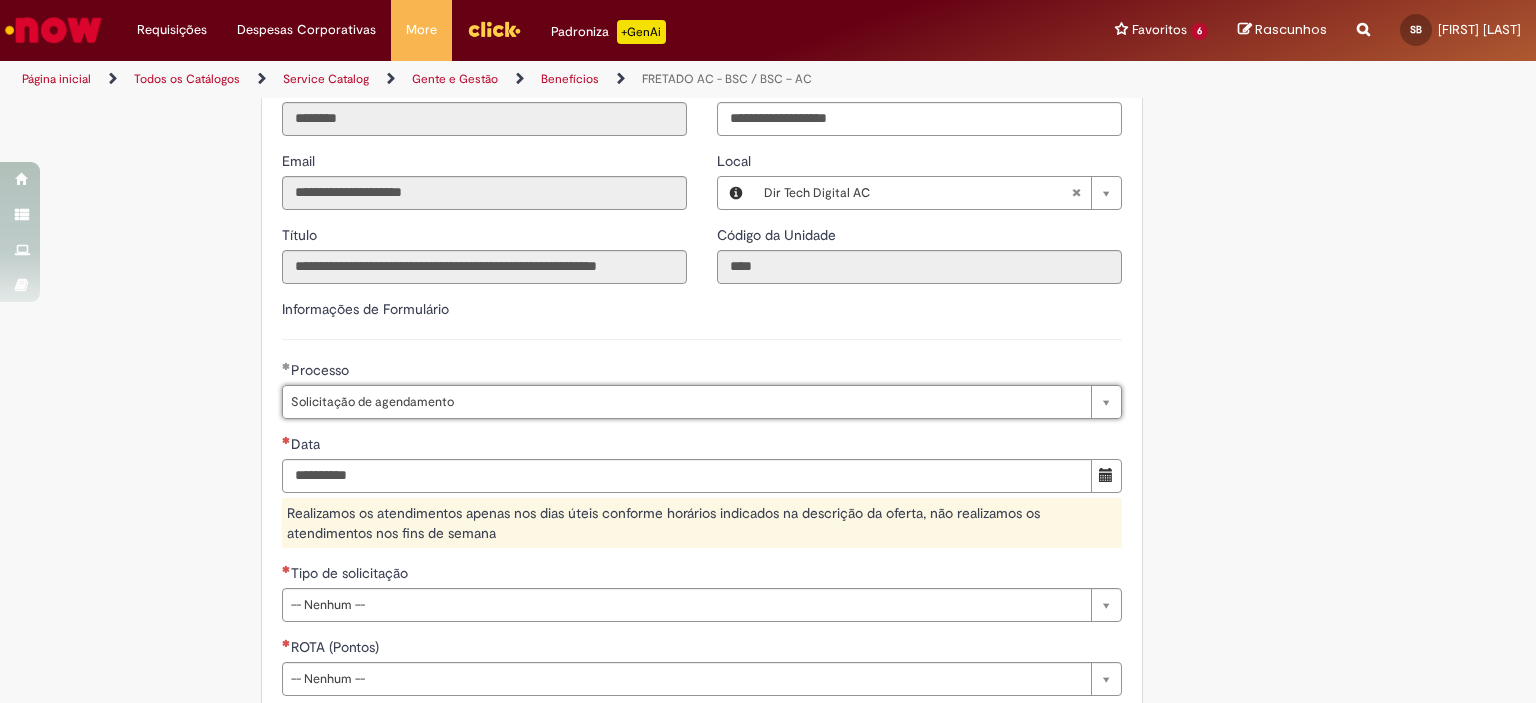 scroll, scrollTop: 572, scrollLeft: 0, axis: vertical 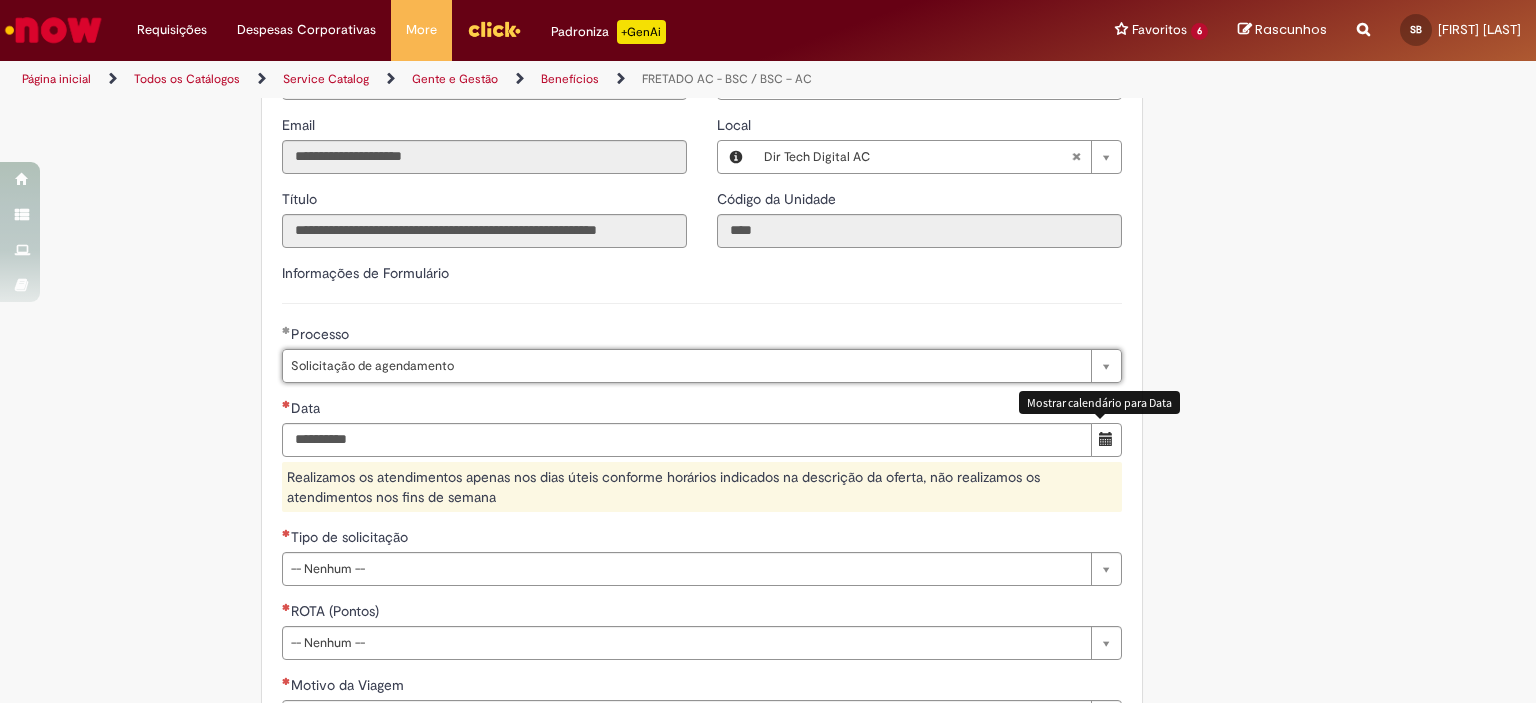 click at bounding box center [1106, 439] 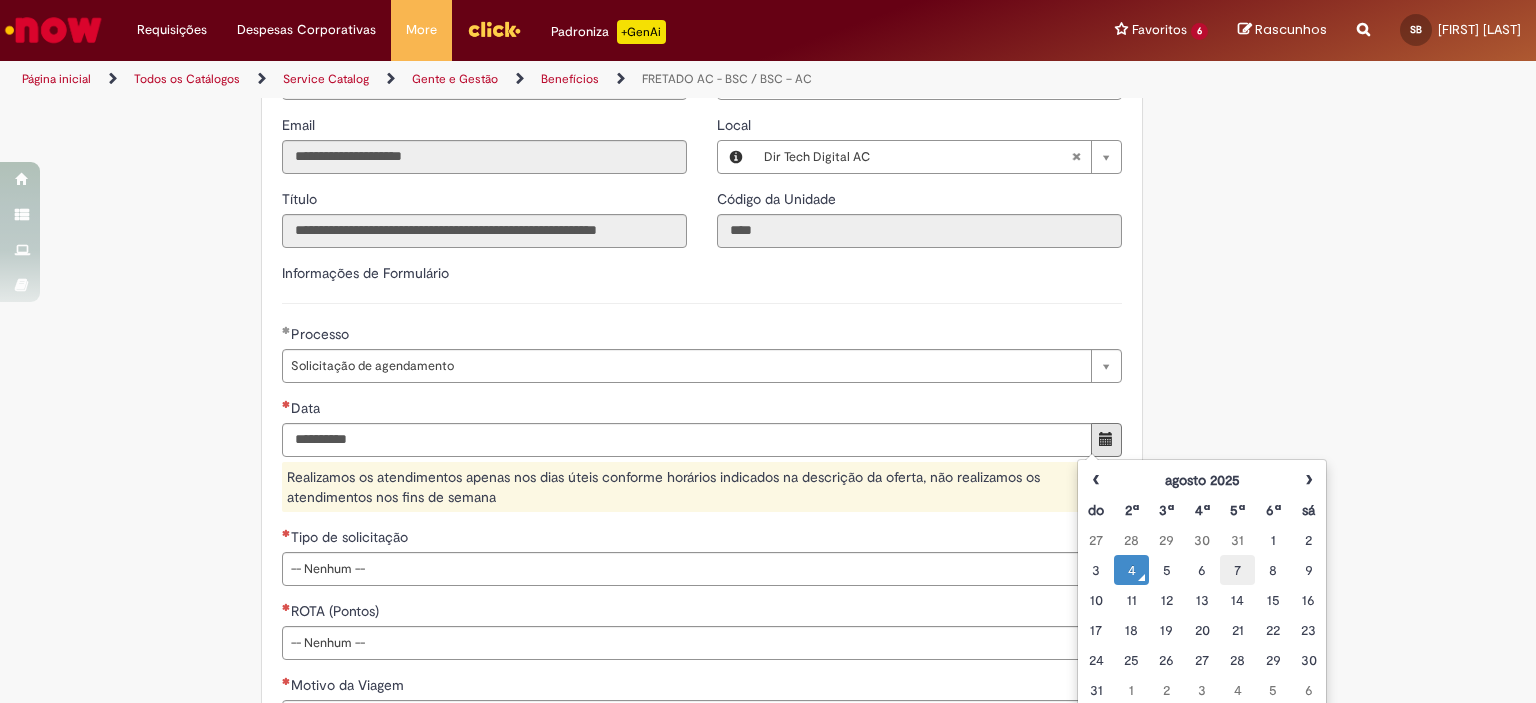 click on "7" at bounding box center [1237, 570] 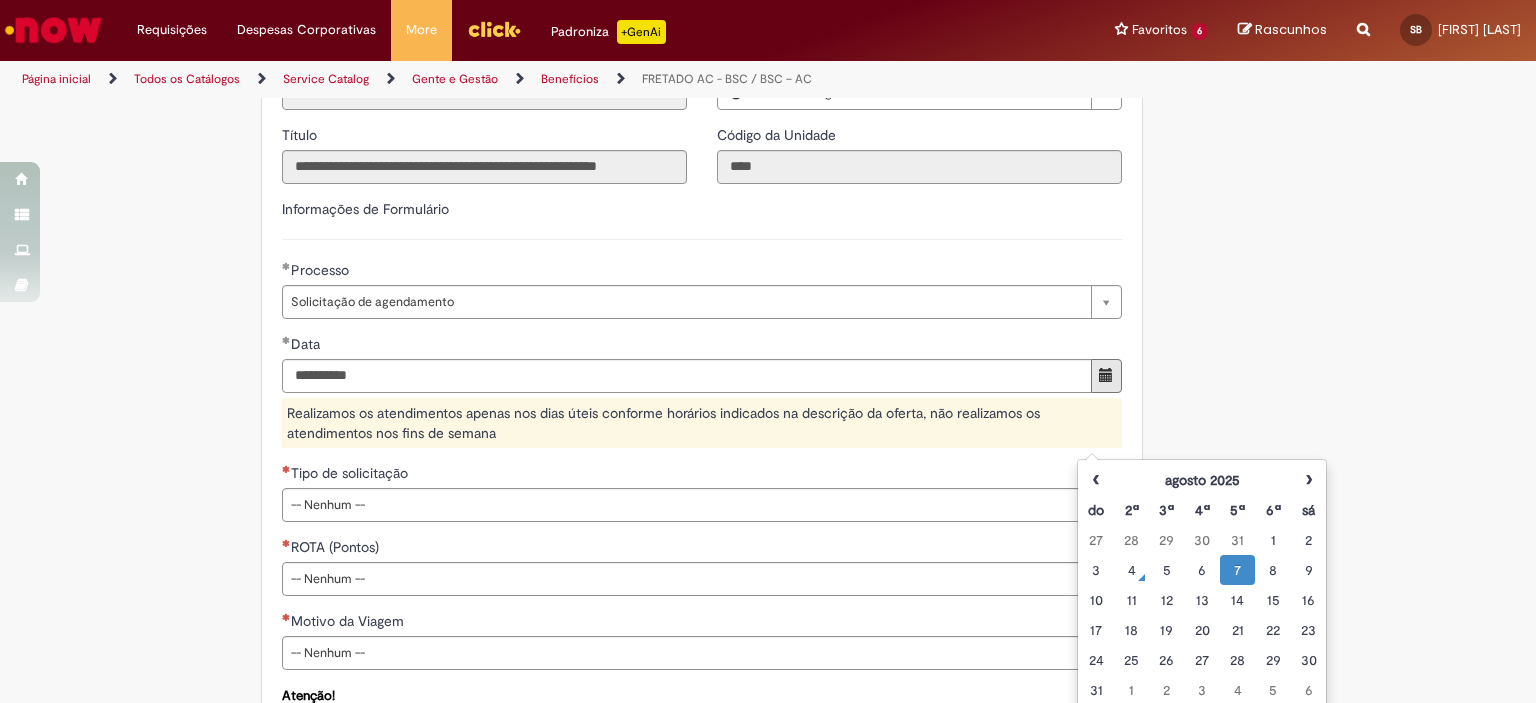 scroll, scrollTop: 672, scrollLeft: 0, axis: vertical 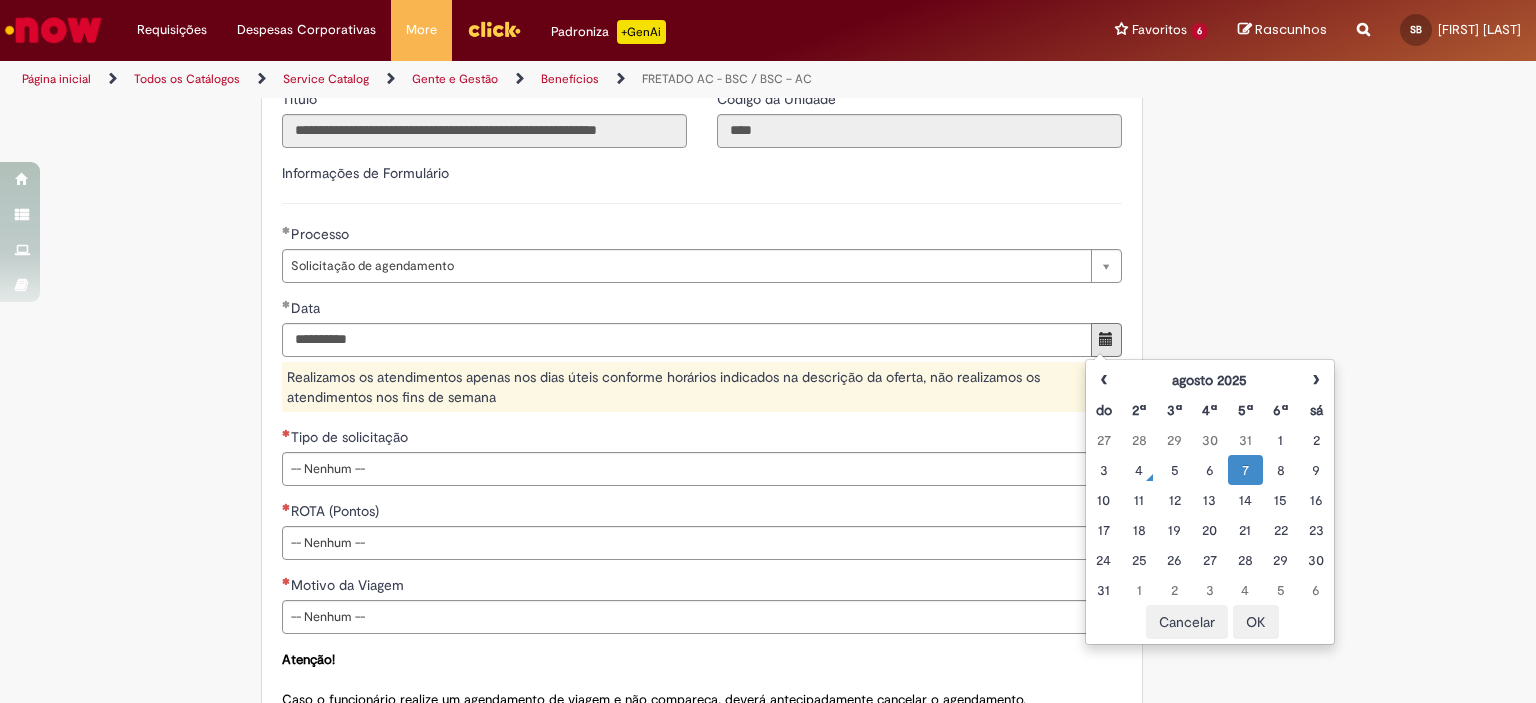 click on "**********" at bounding box center (702, 330) 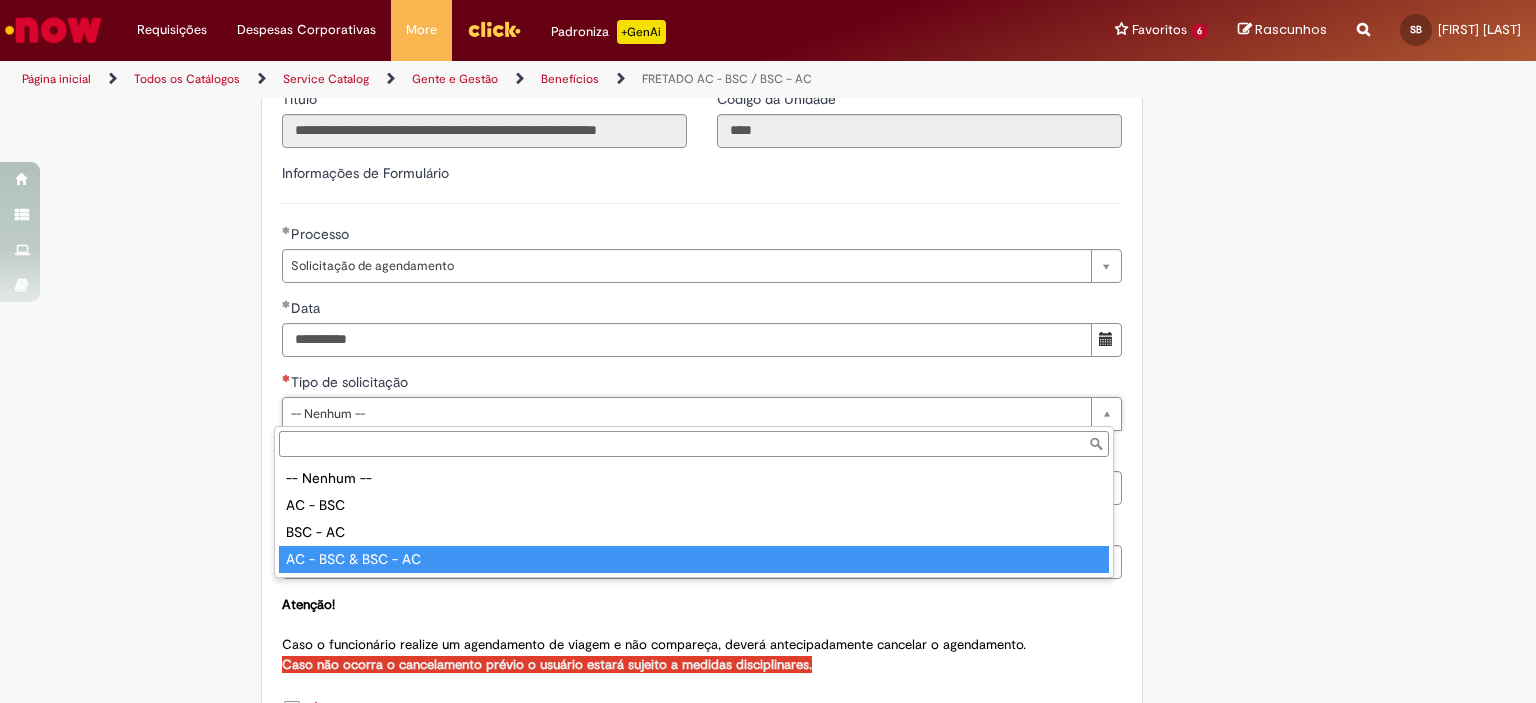 type on "**********" 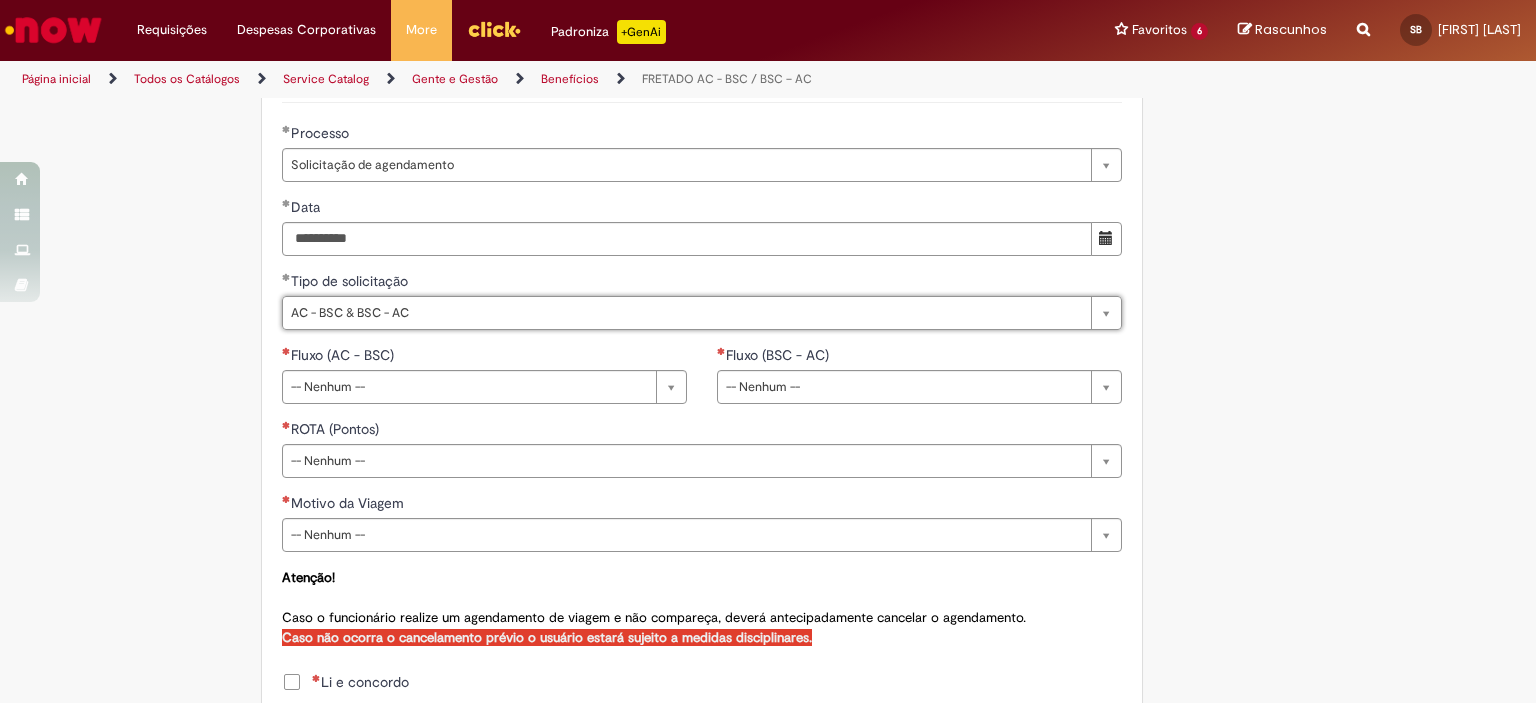 scroll, scrollTop: 872, scrollLeft: 0, axis: vertical 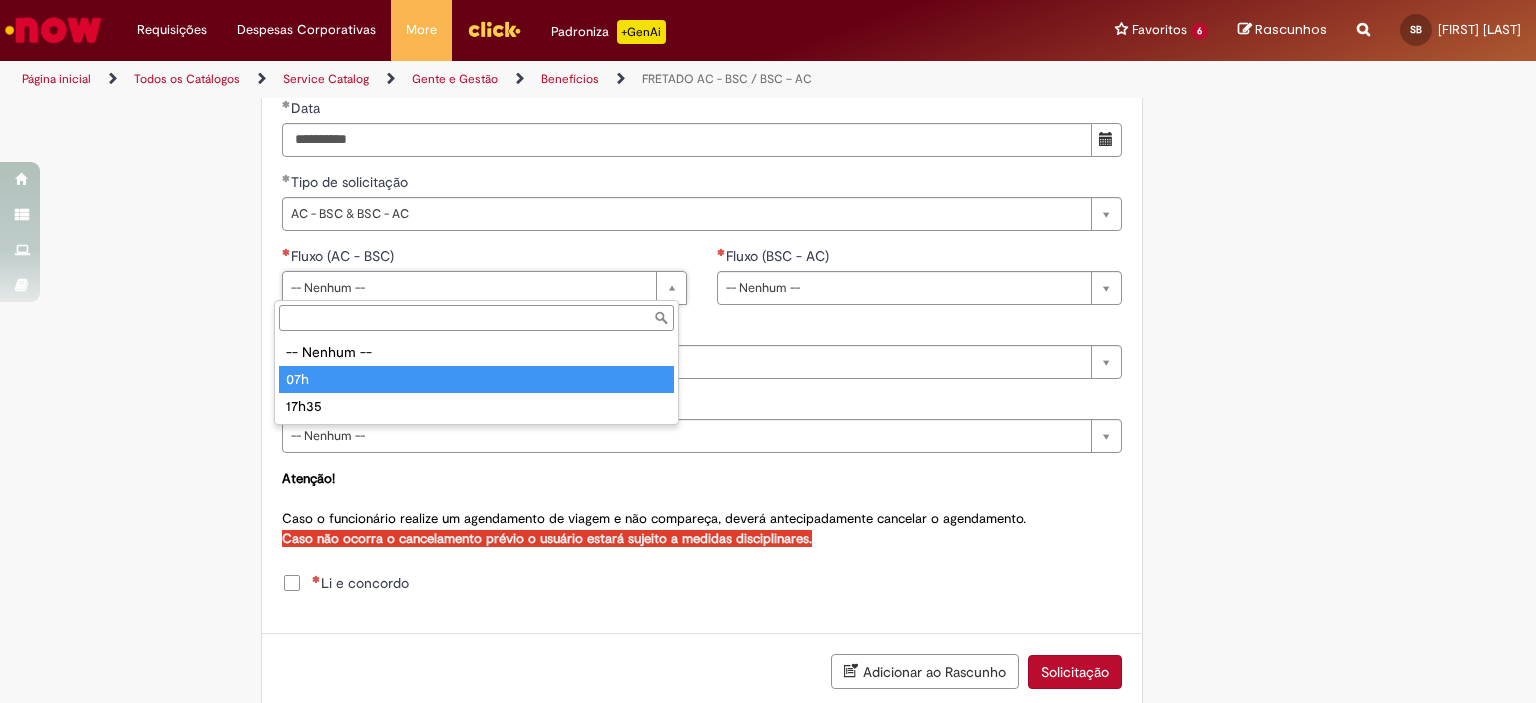 type on "***" 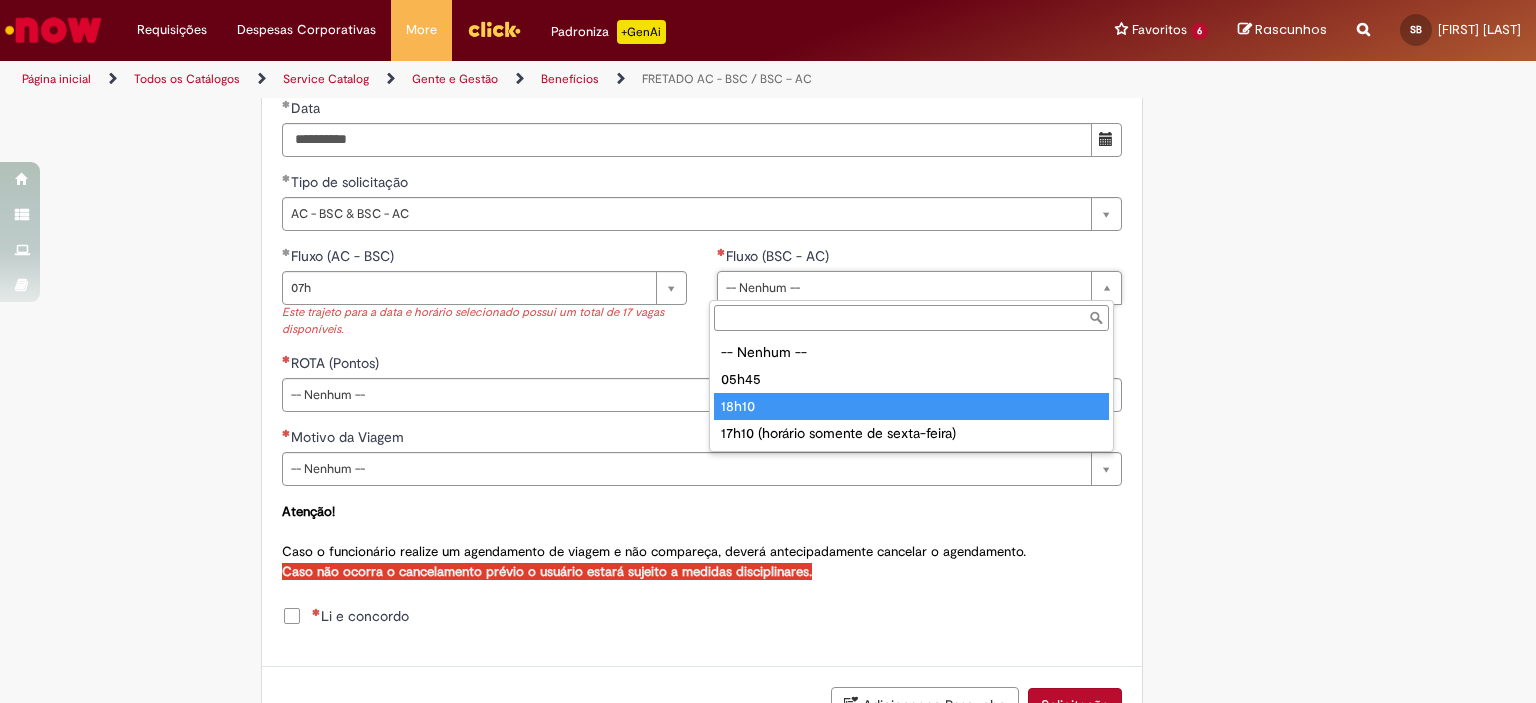 type on "*****" 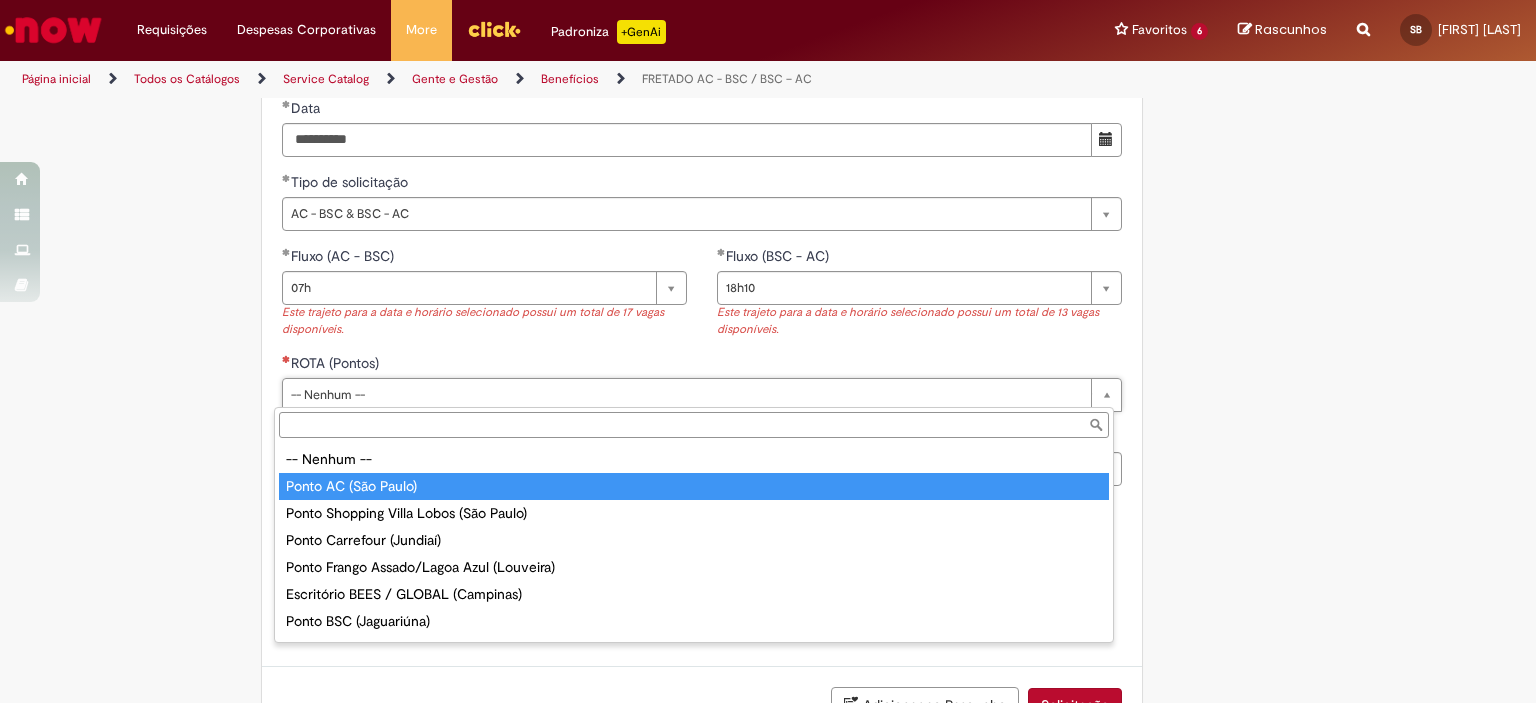type on "**********" 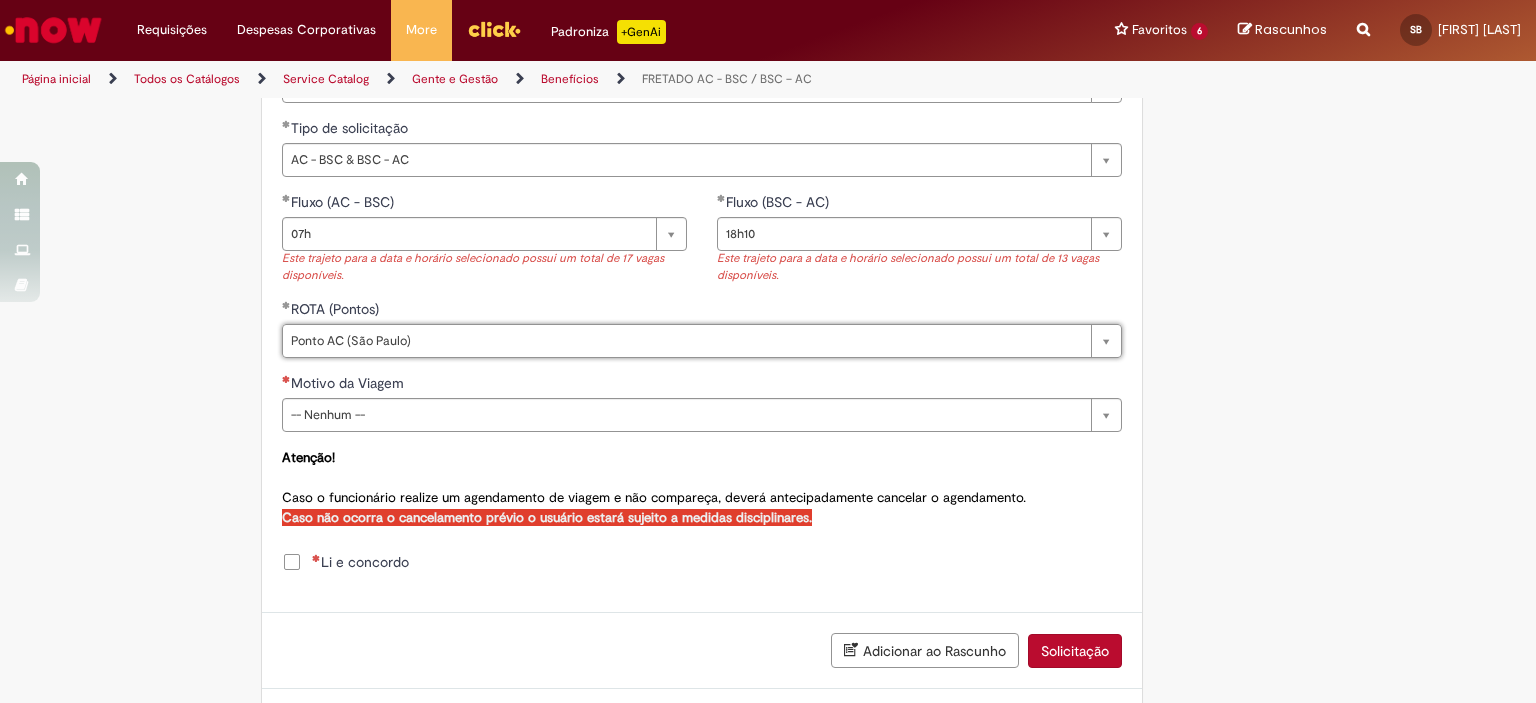 scroll, scrollTop: 972, scrollLeft: 0, axis: vertical 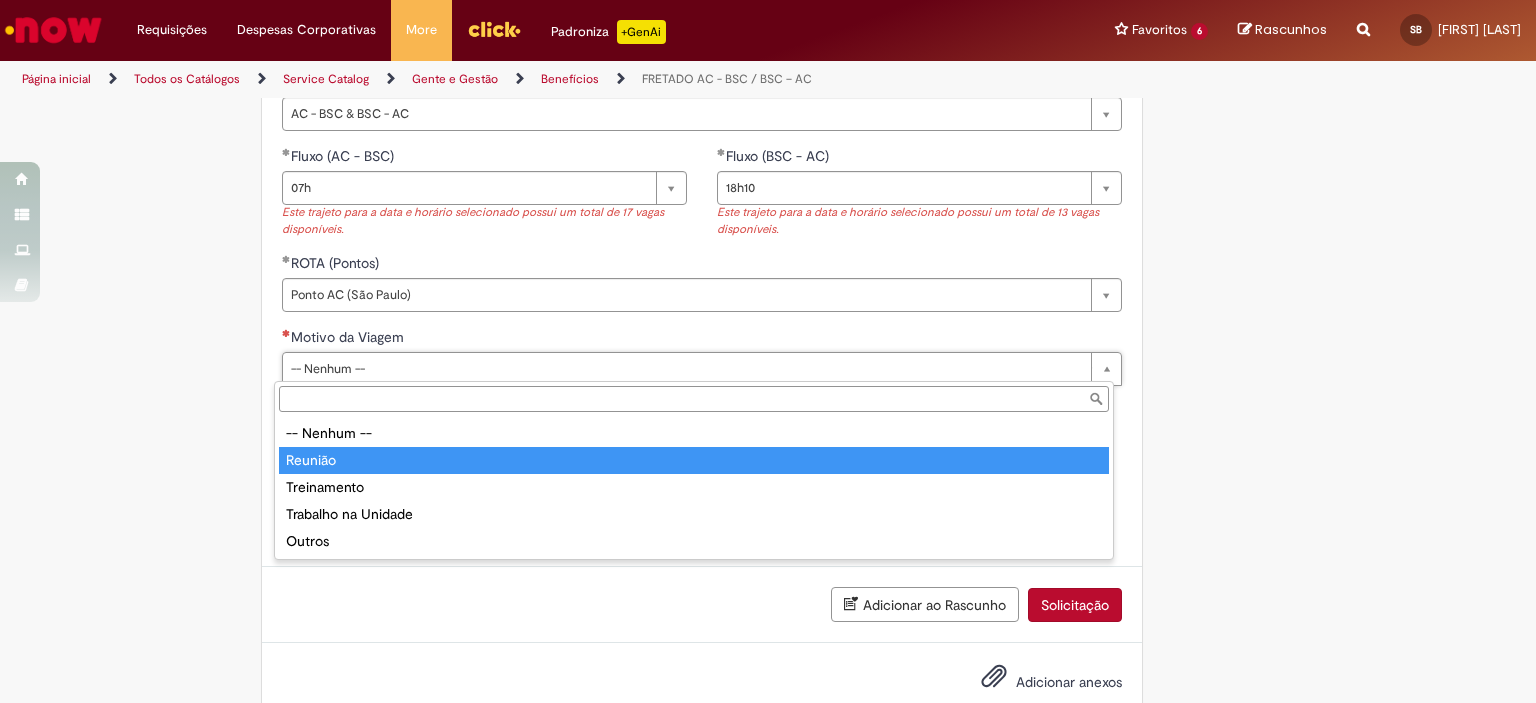 type on "*******" 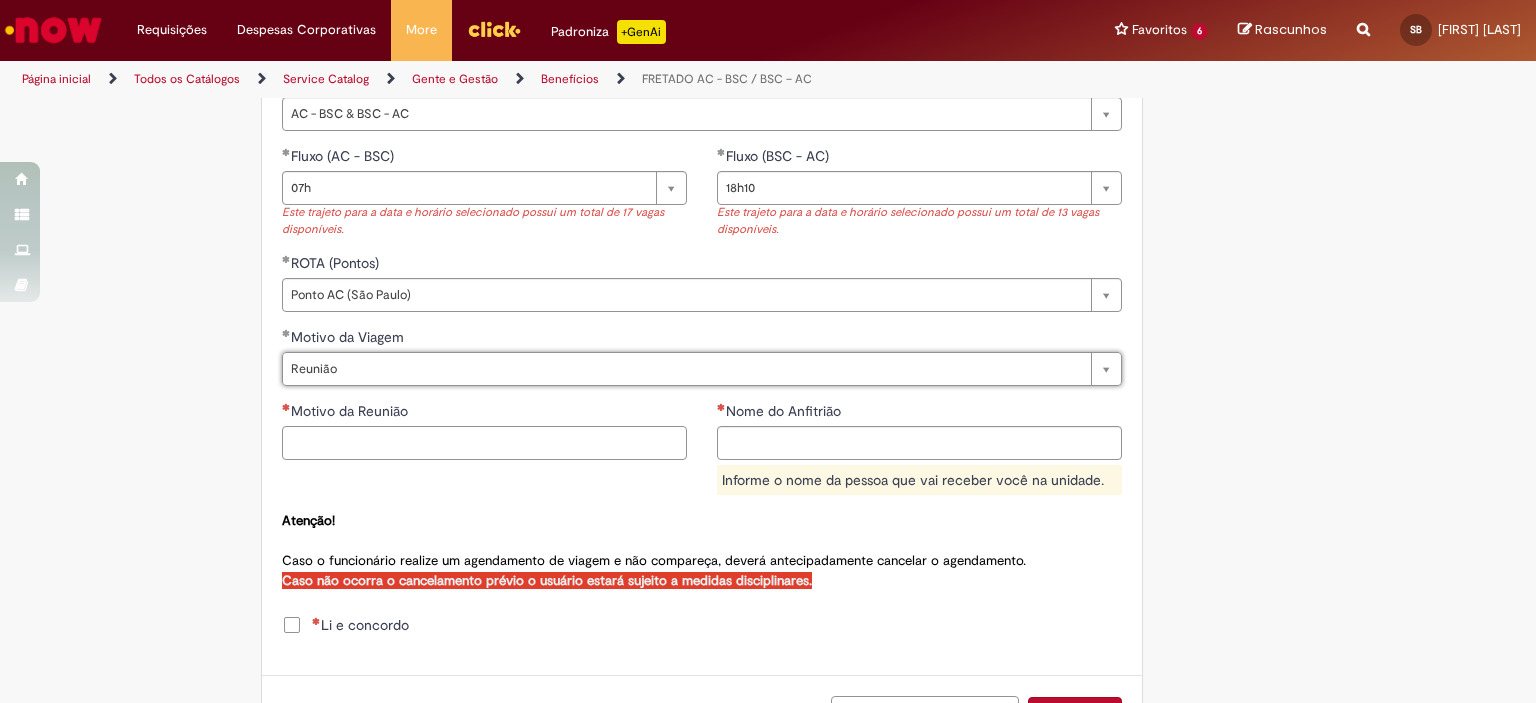 click on "Motivo da Reunião" at bounding box center [484, 443] 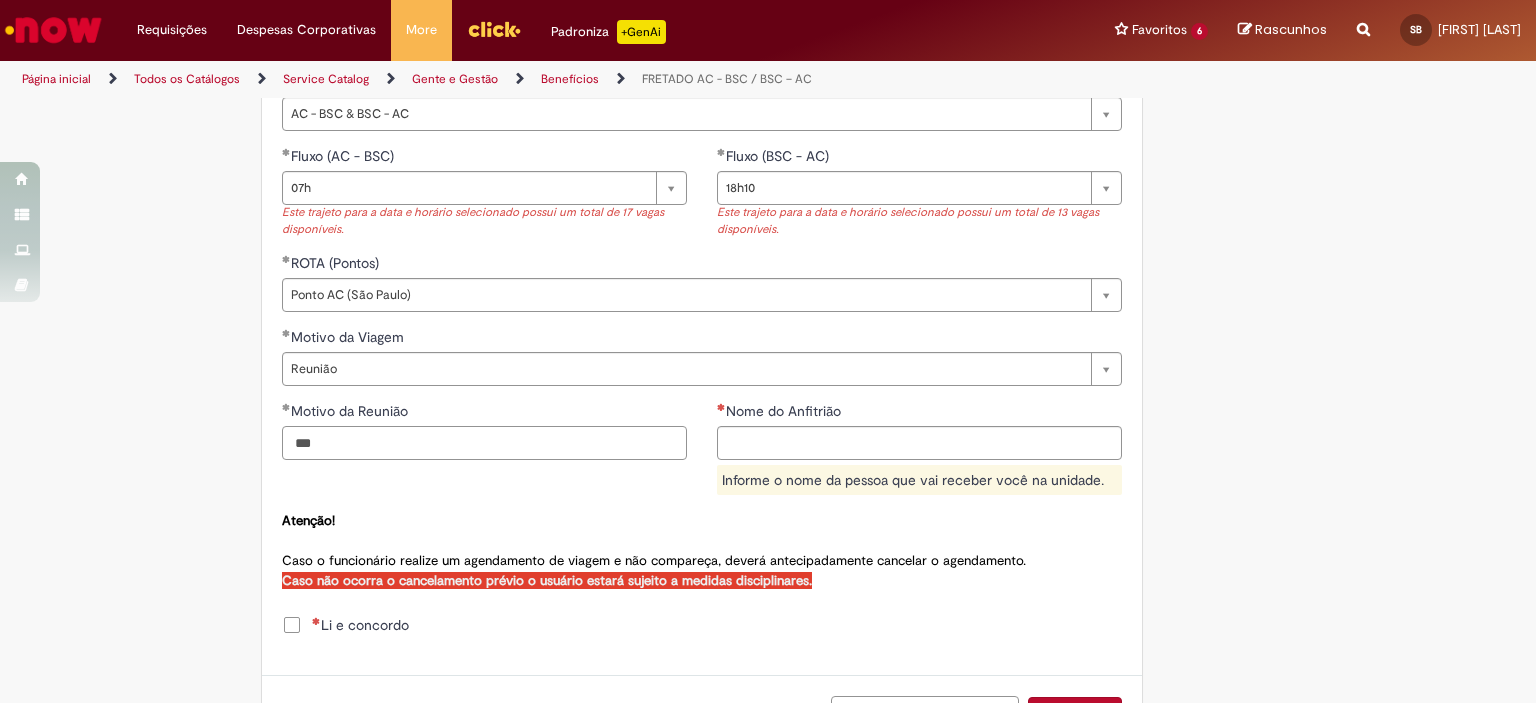 type on "***" 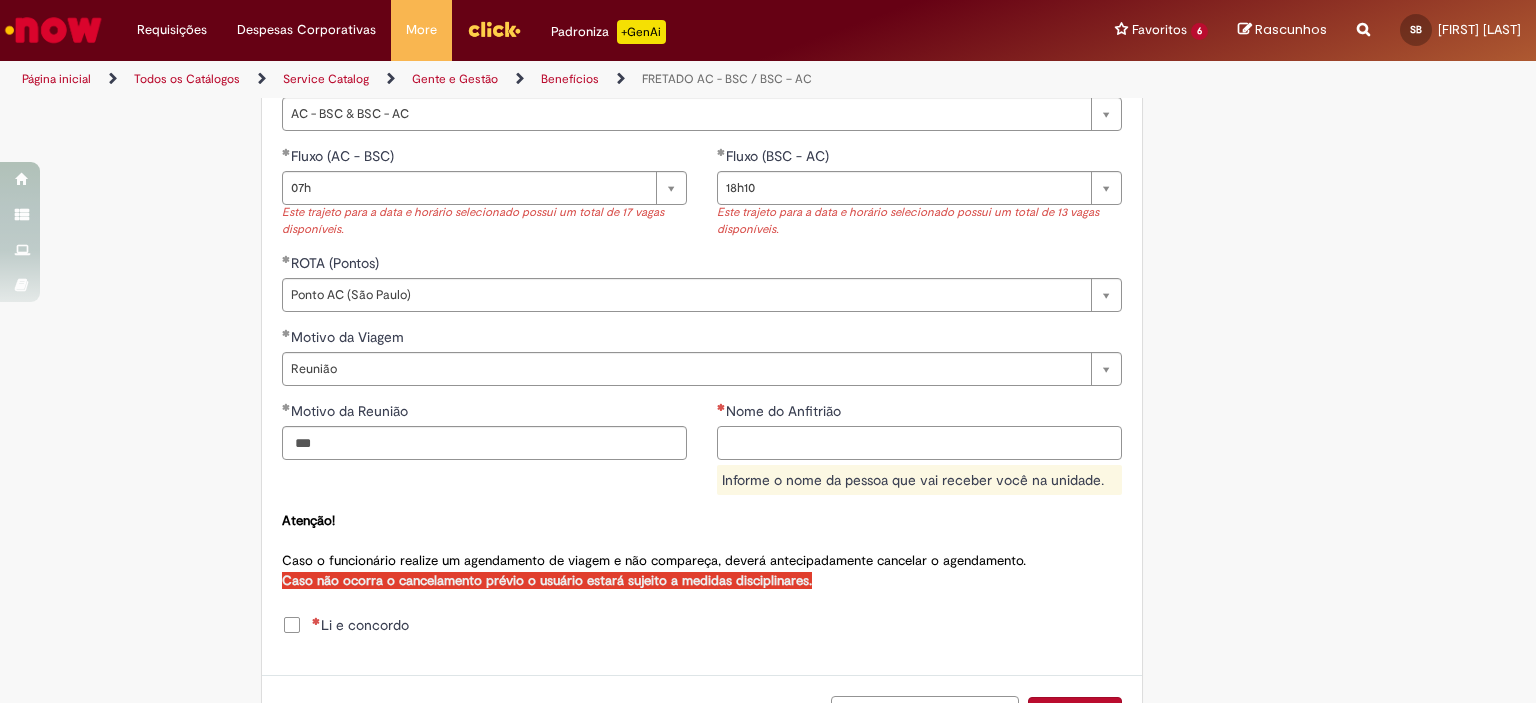 click on "Nome do Anfitrião" at bounding box center (919, 443) 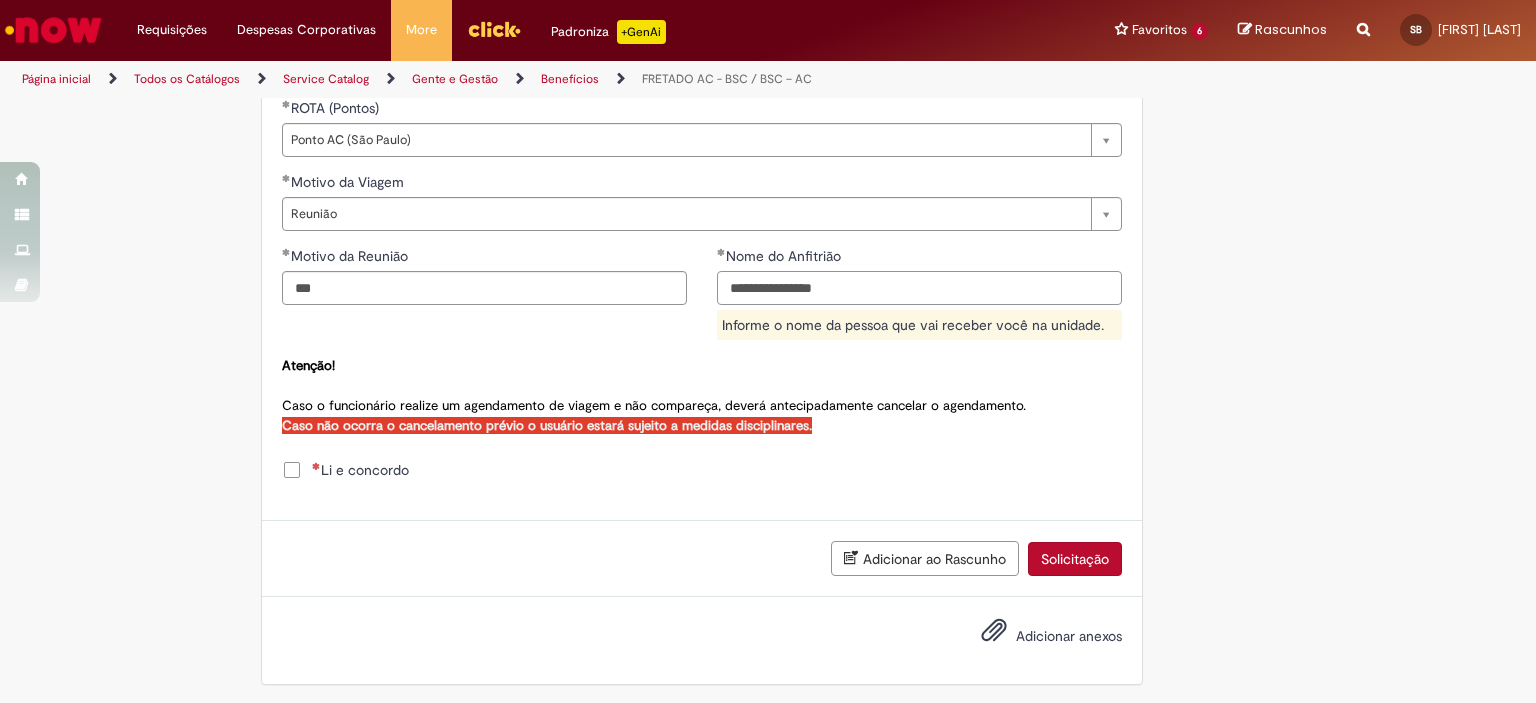 type on "**********" 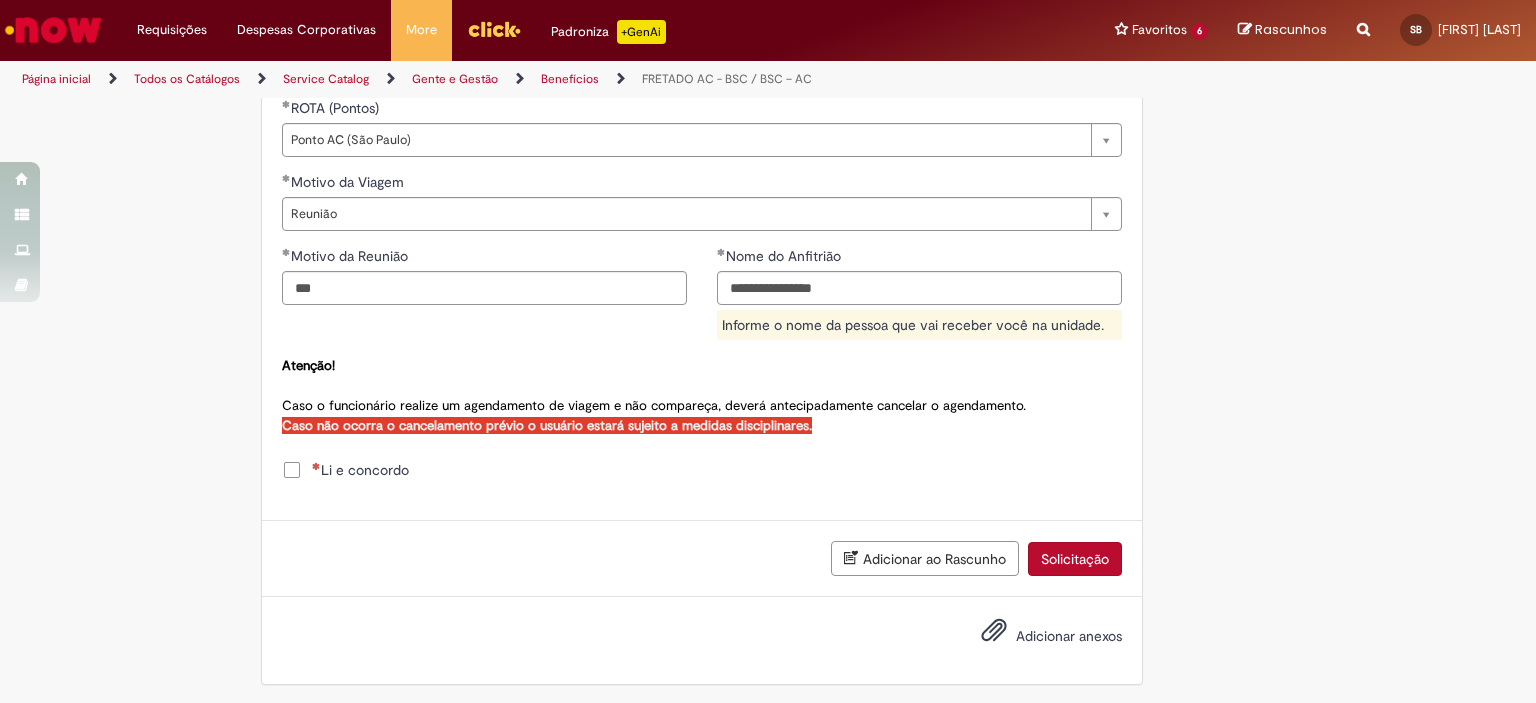 click on "Li e concordo" at bounding box center (360, 470) 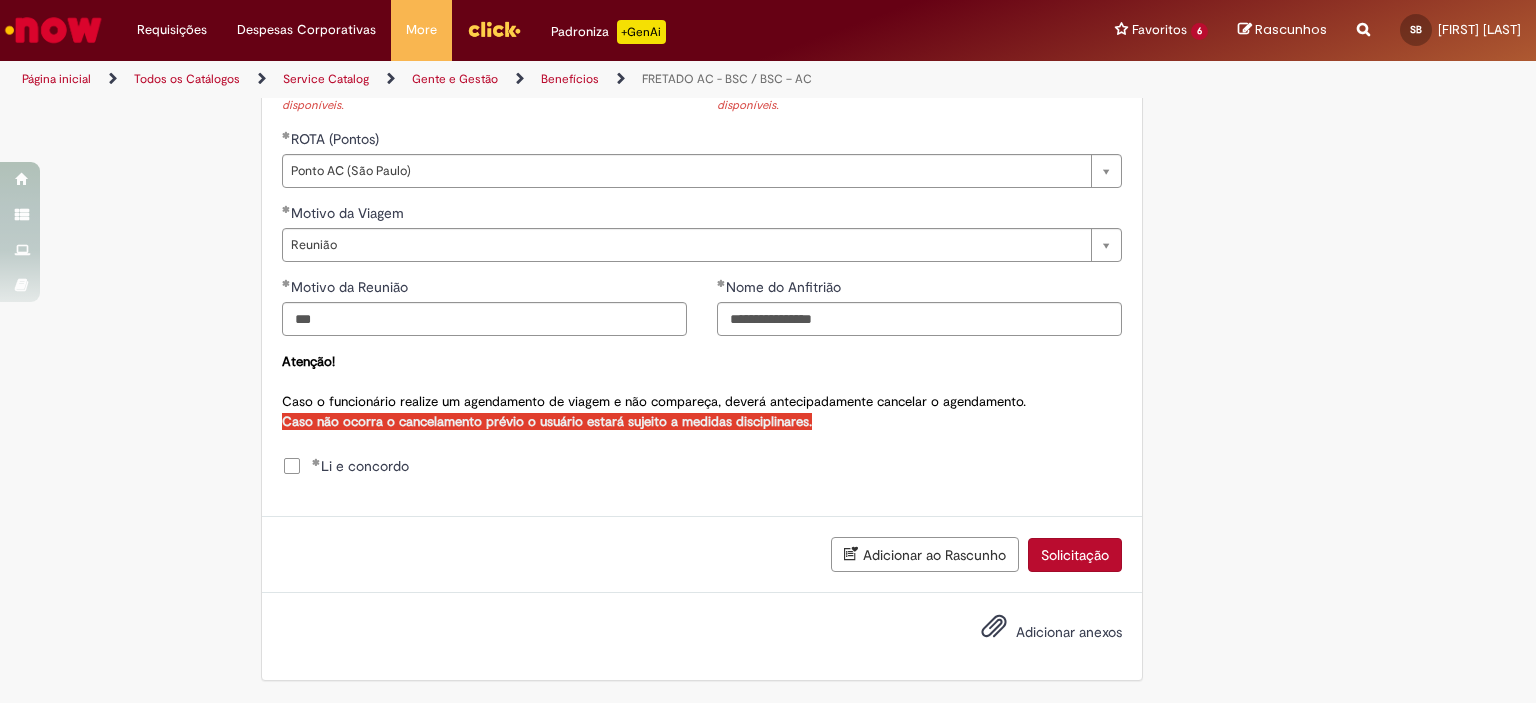 scroll, scrollTop: 1092, scrollLeft: 0, axis: vertical 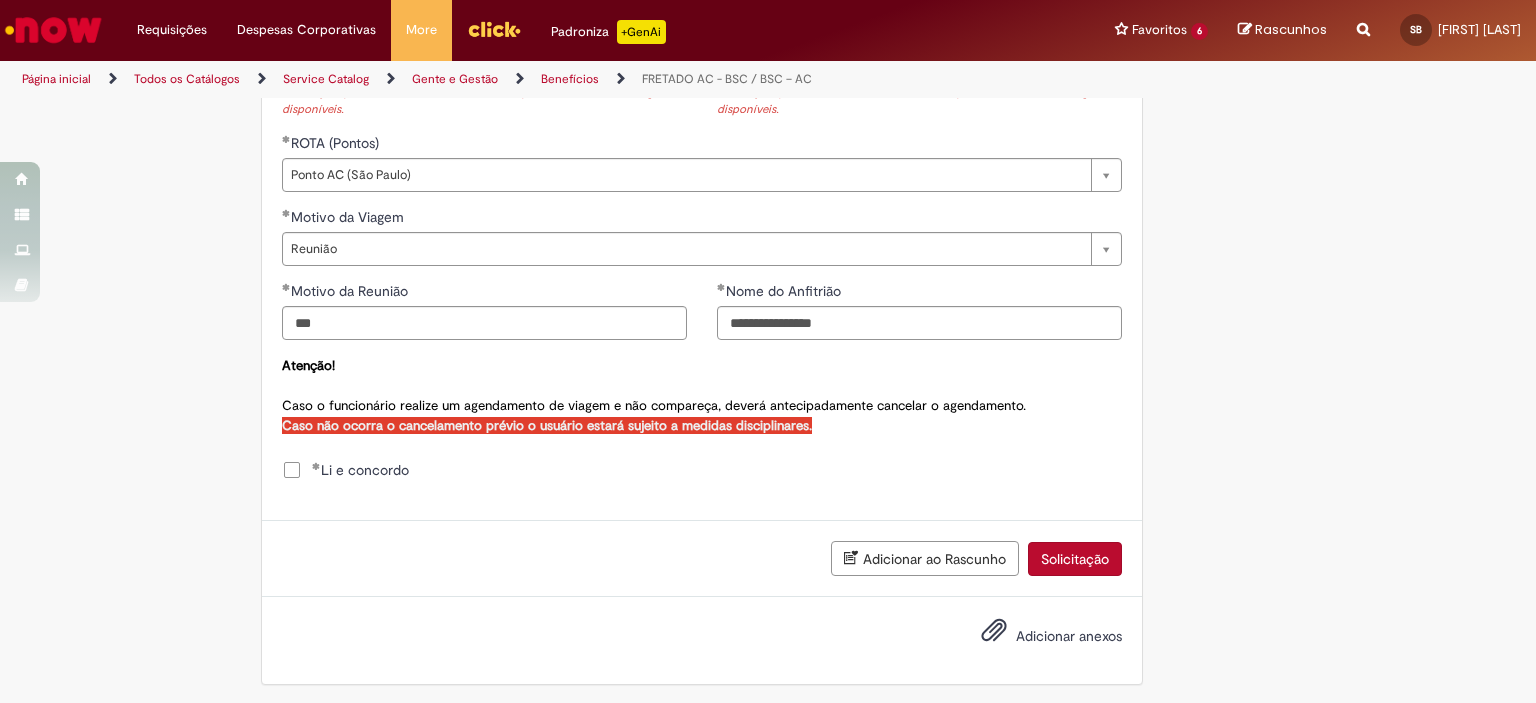 click on "Solicitação" at bounding box center [1075, 559] 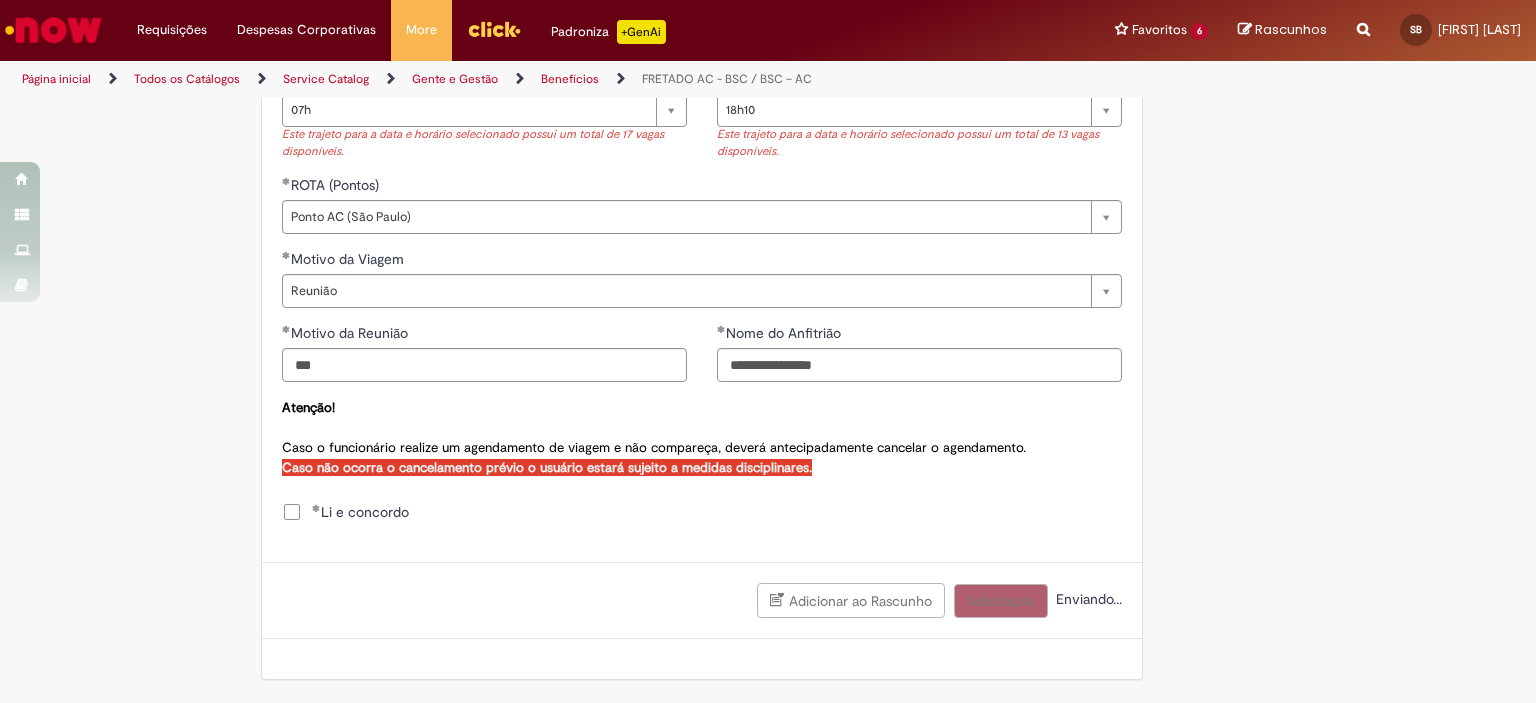 scroll, scrollTop: 1046, scrollLeft: 0, axis: vertical 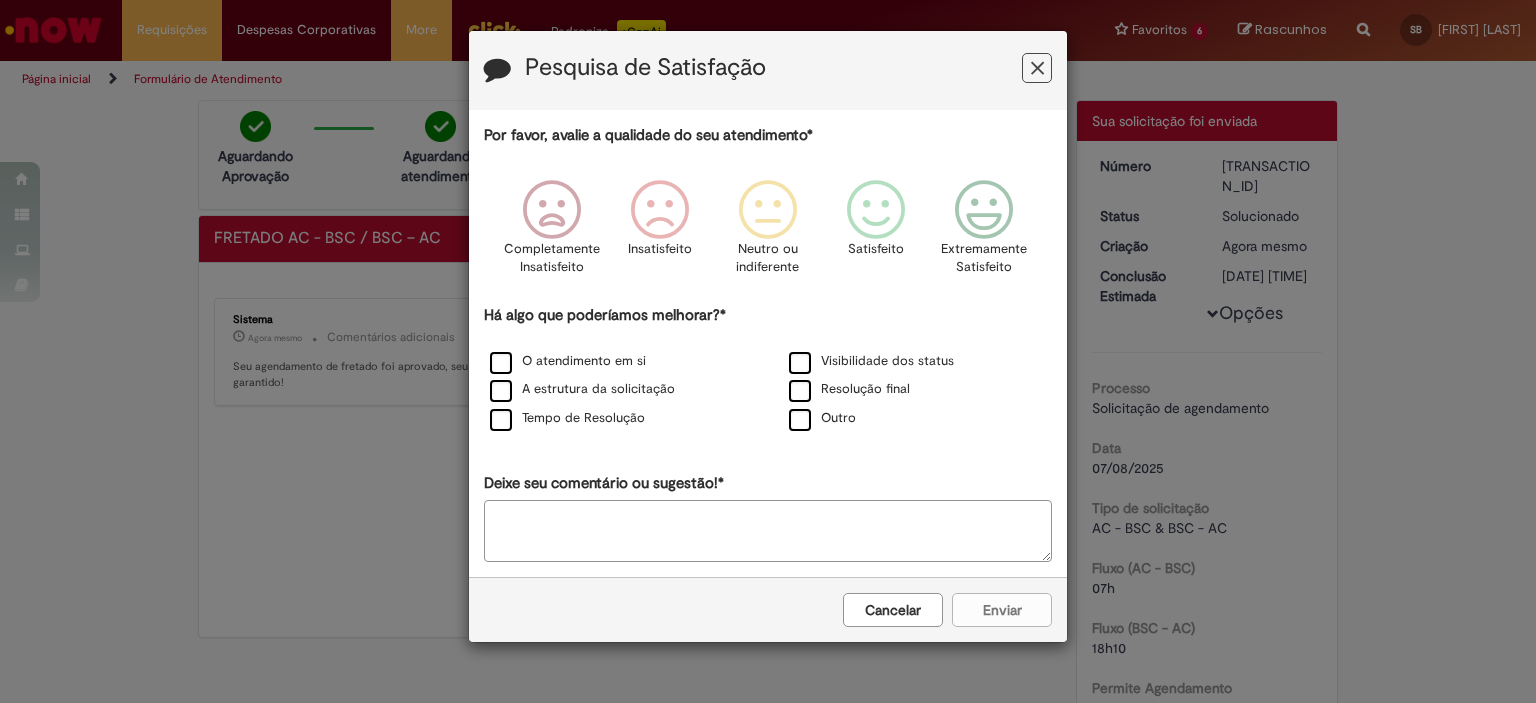 click at bounding box center (1037, 68) 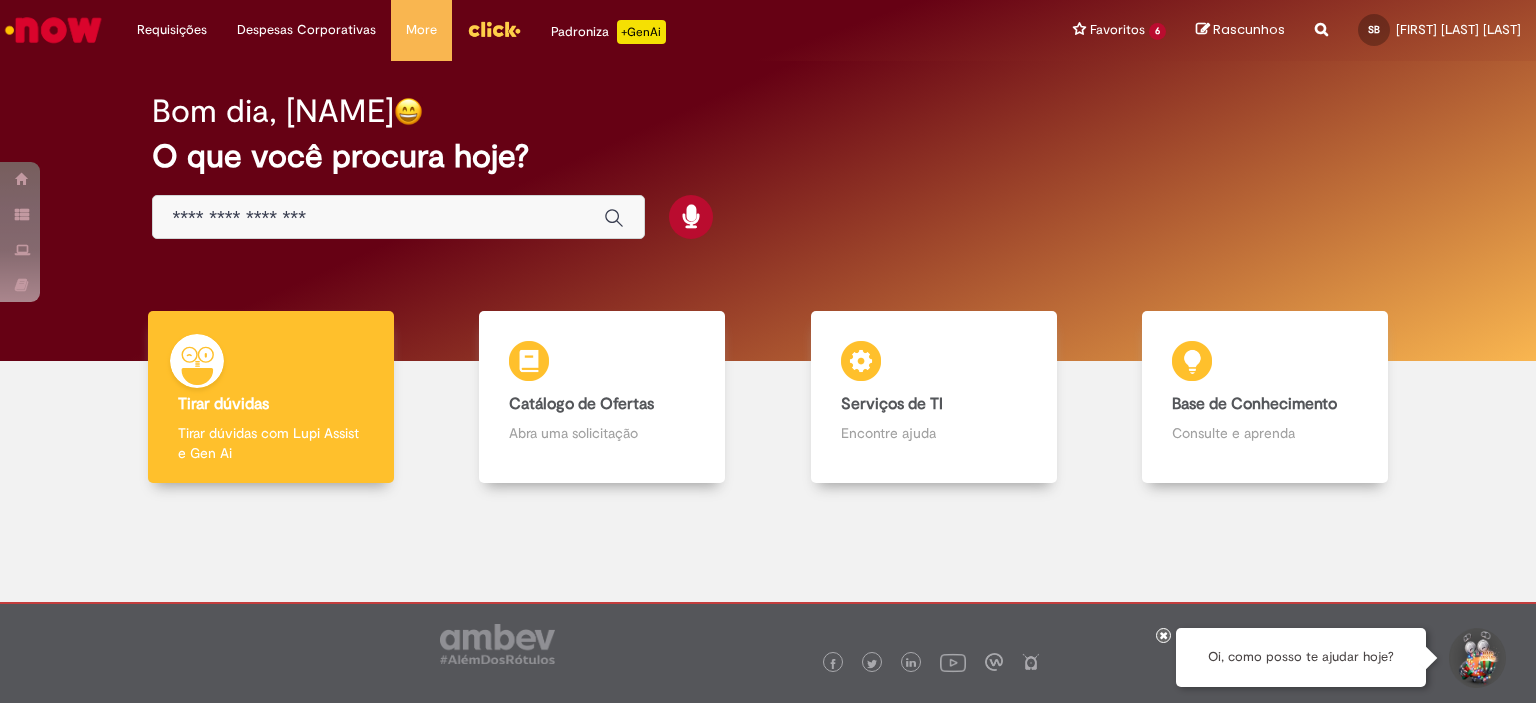 scroll, scrollTop: 0, scrollLeft: 0, axis: both 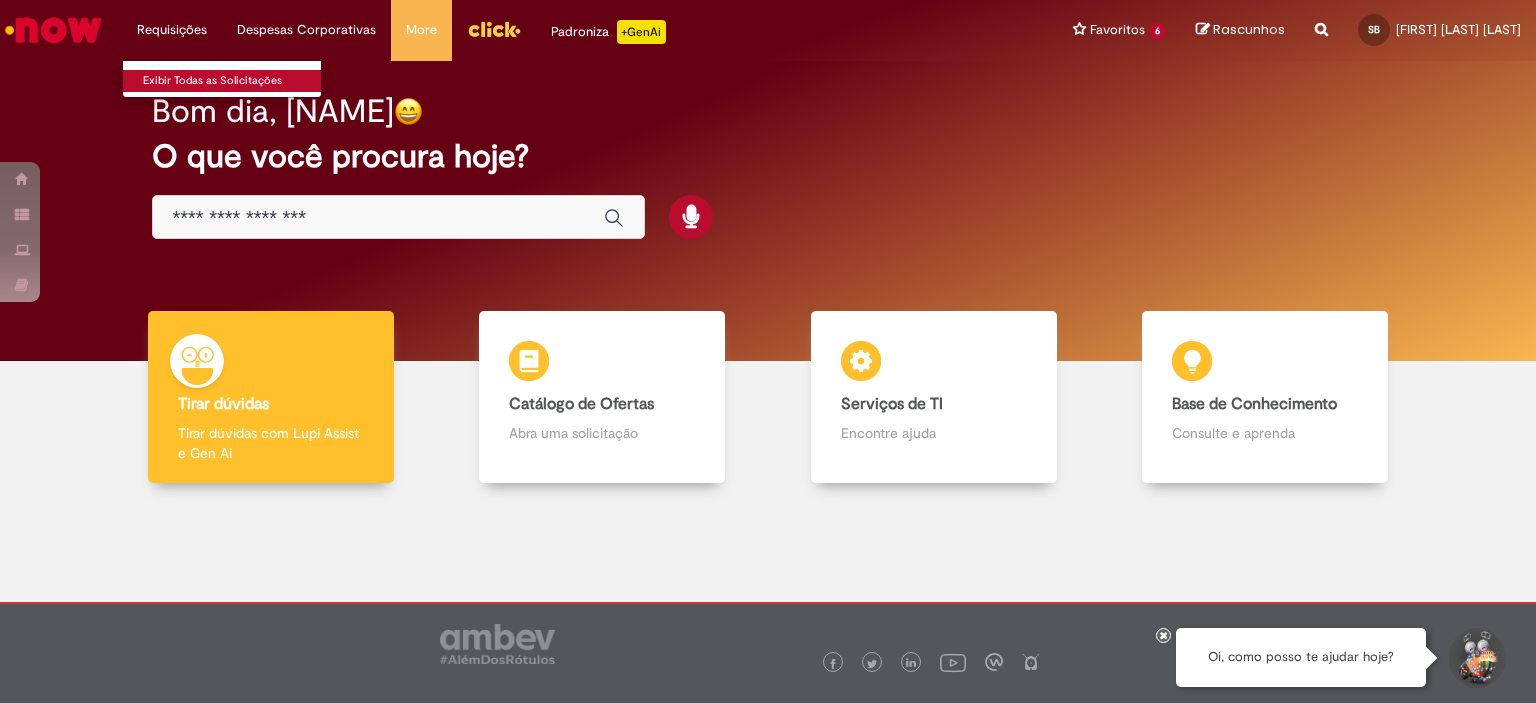 click on "Exibir Todas as Solicitações" at bounding box center (233, 81) 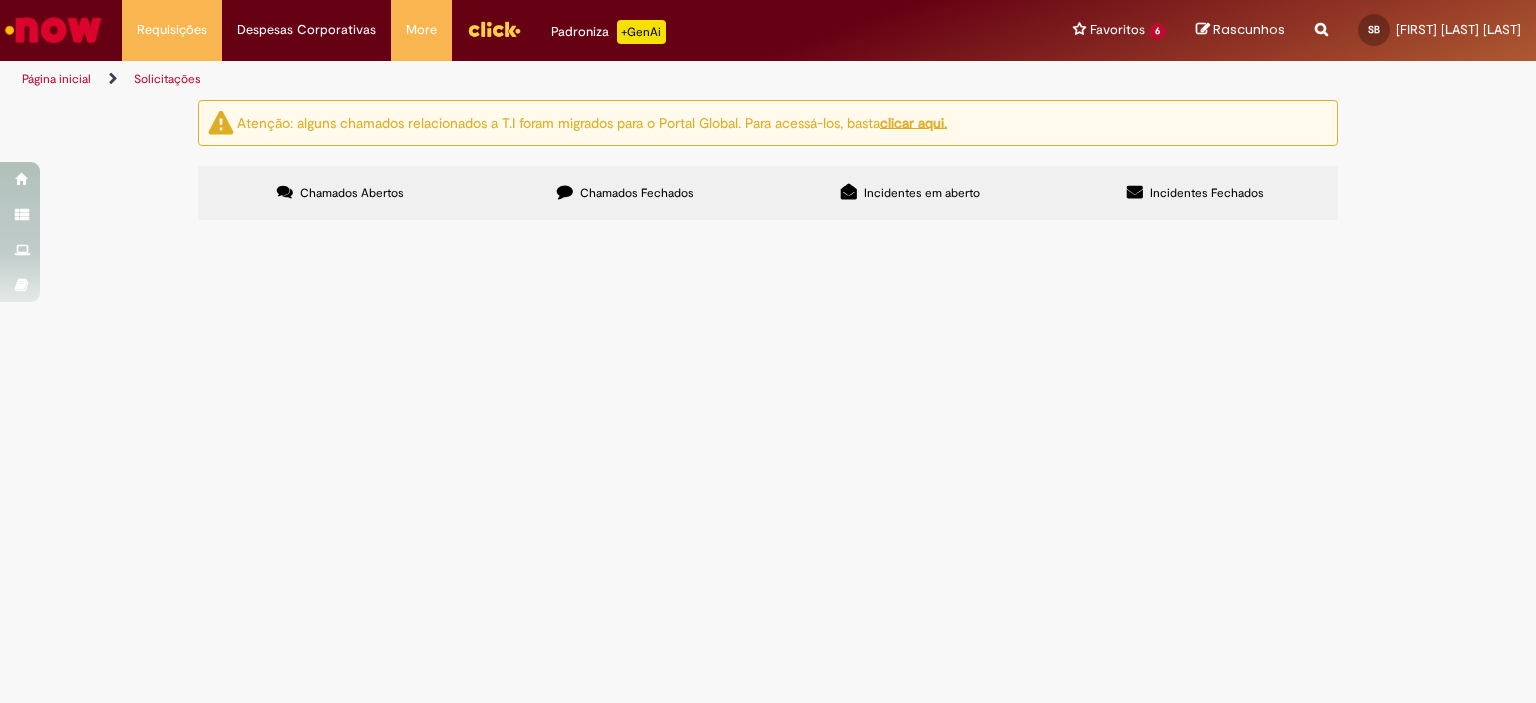 click on "Chamados Fechados" at bounding box center [637, 193] 